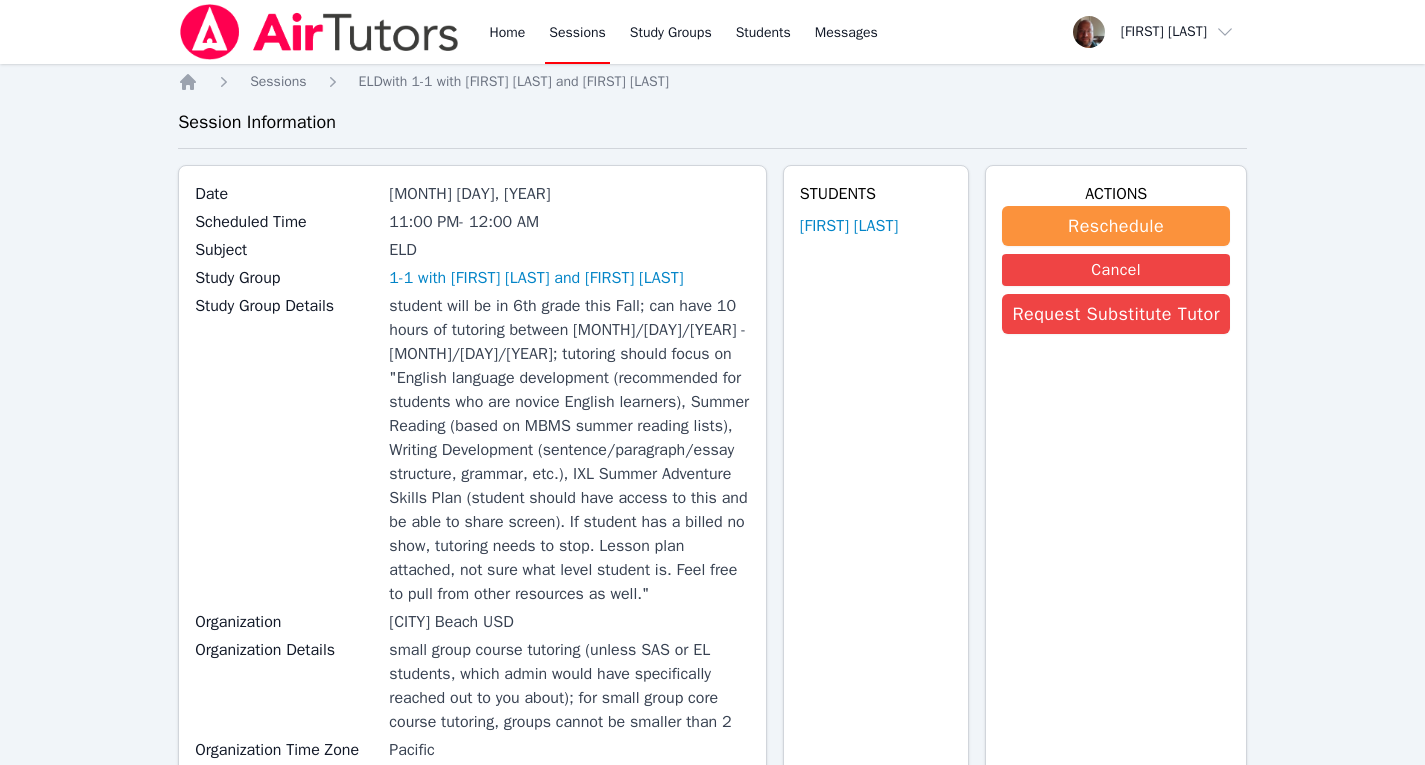scroll, scrollTop: 20, scrollLeft: 0, axis: vertical 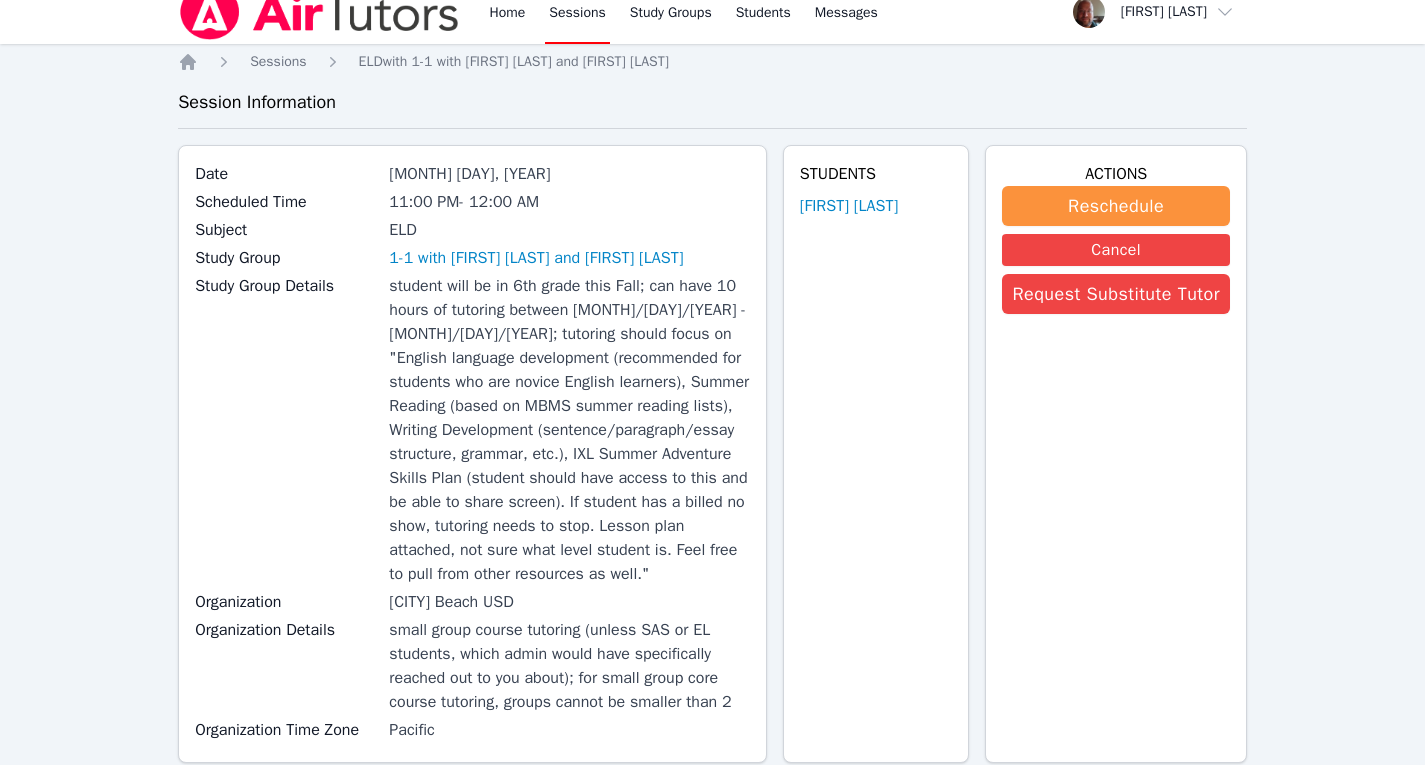 click at bounding box center [319, 12] 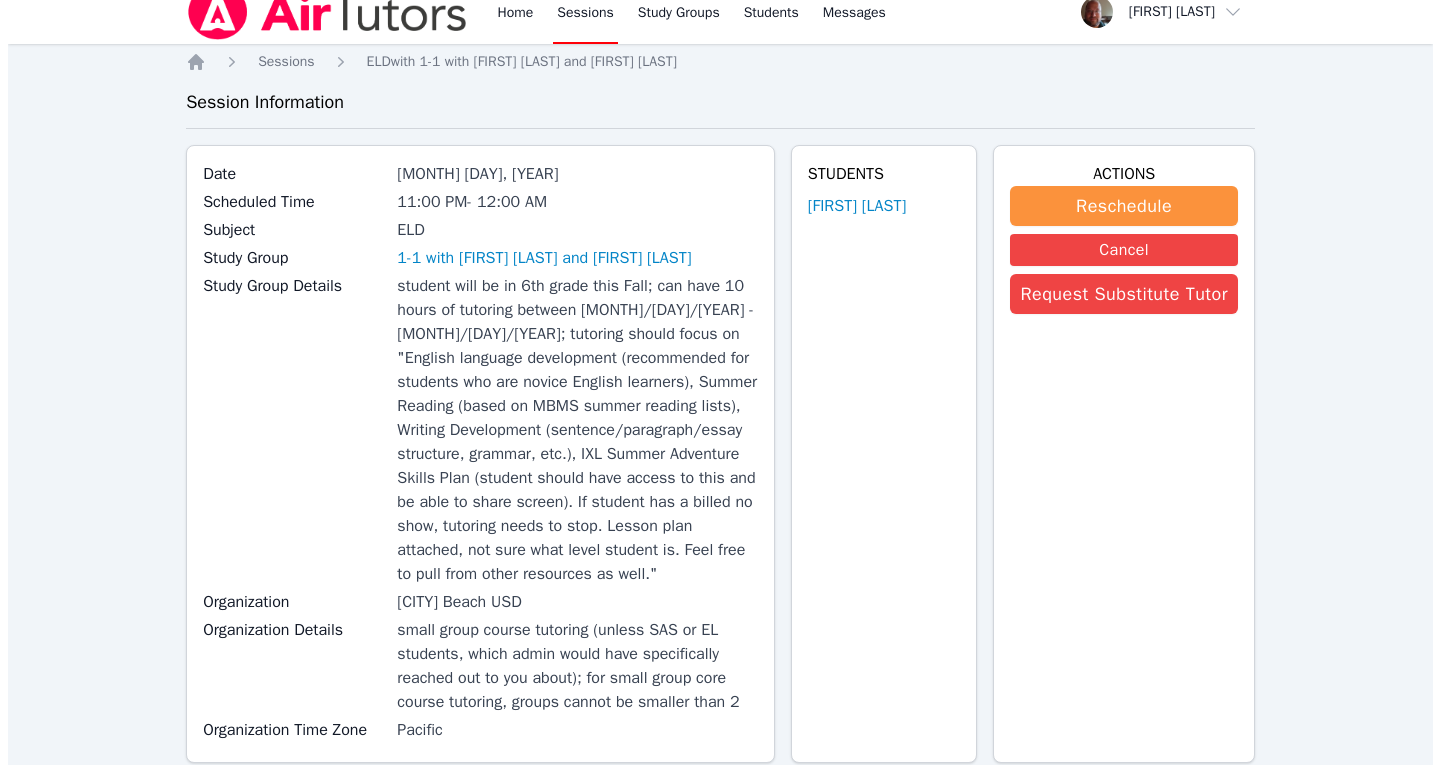 scroll, scrollTop: 0, scrollLeft: 0, axis: both 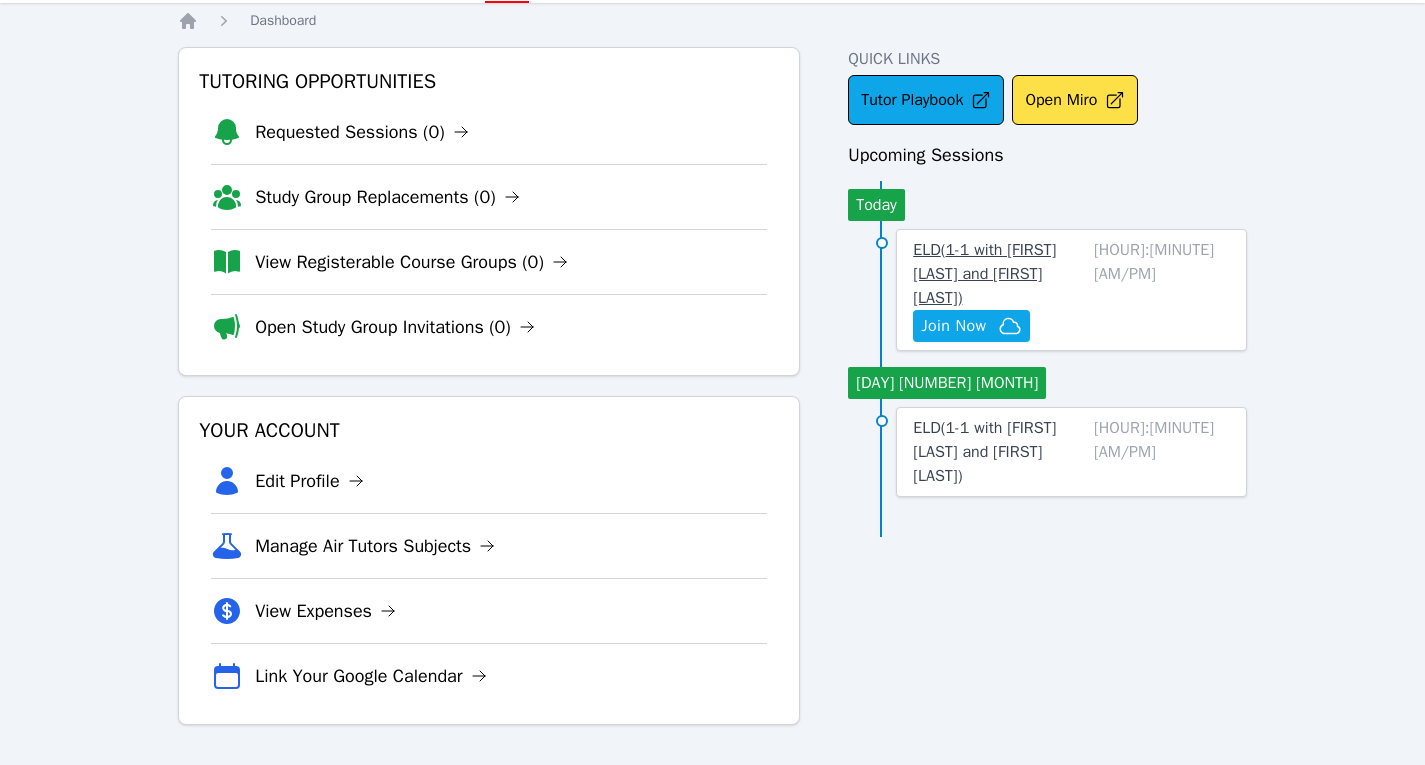 click on "ELD  ( 1-1 with [FIRST] [LAST] and [FIRST] [LAST] )" at bounding box center [984, 274] 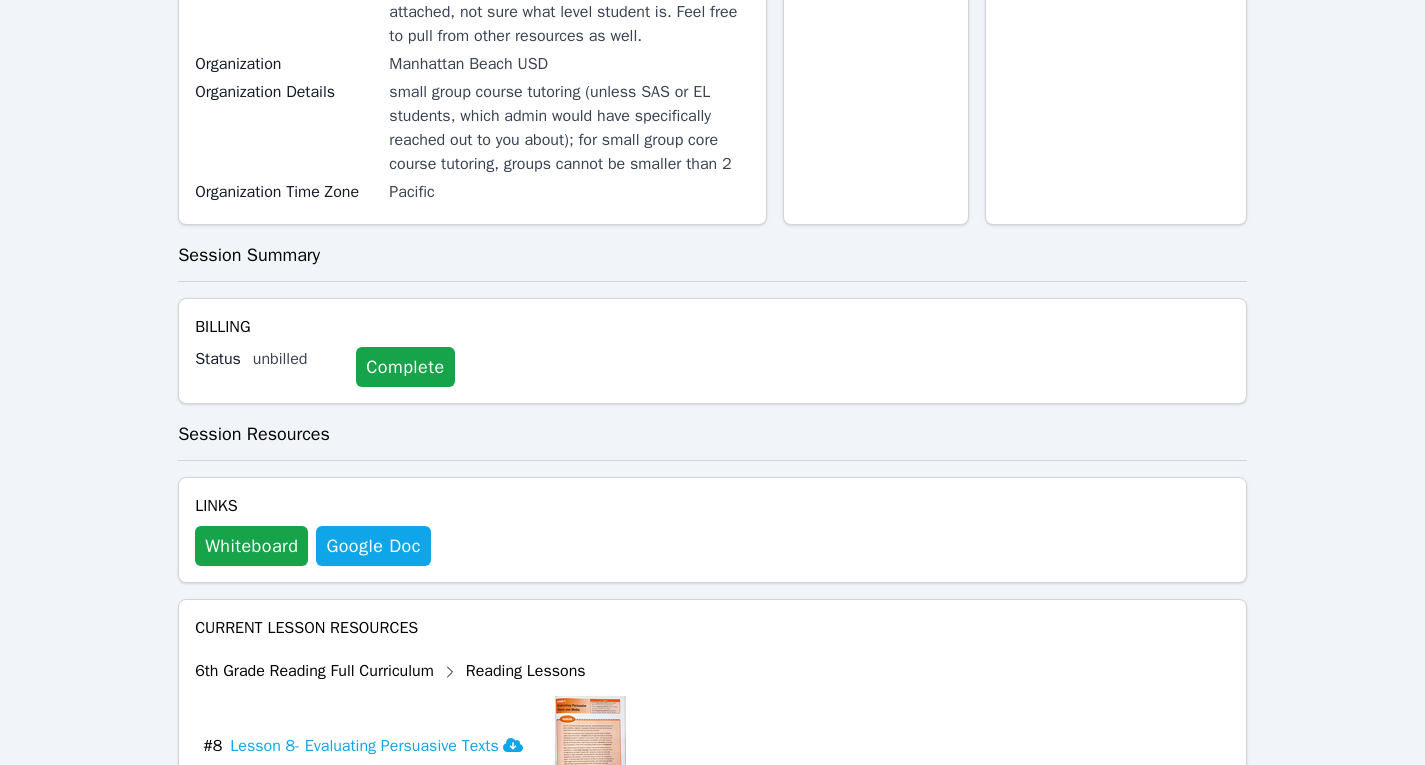 scroll, scrollTop: 583, scrollLeft: 0, axis: vertical 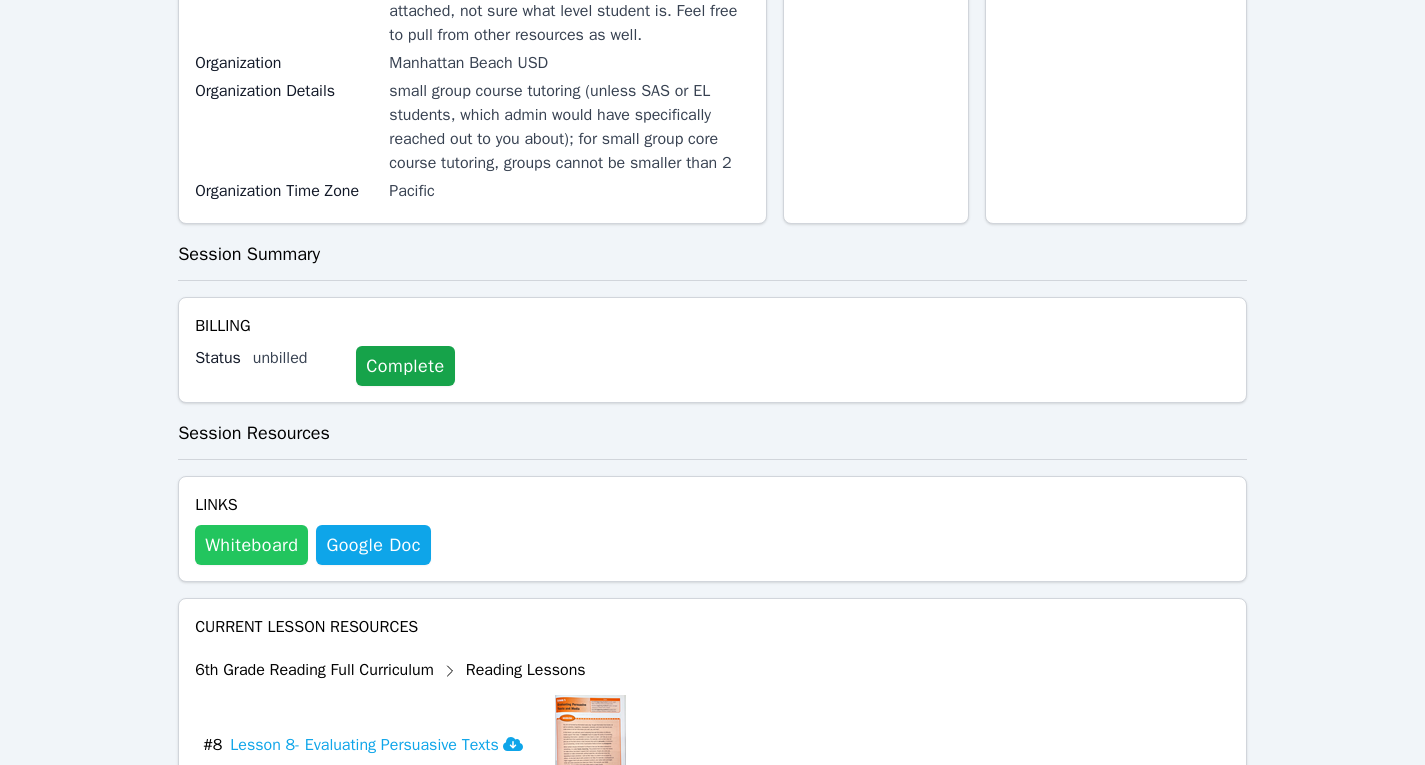click on "Whiteboard" at bounding box center (251, 545) 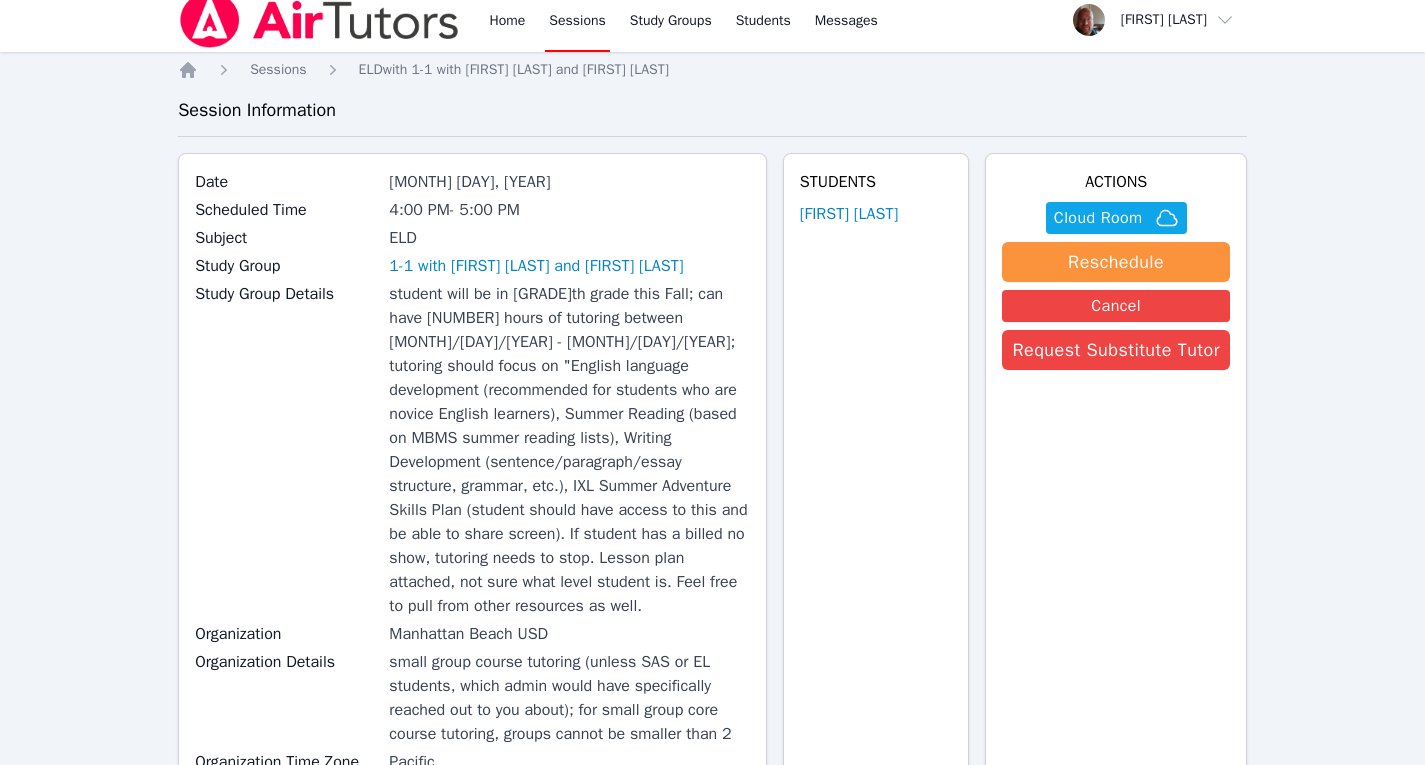scroll, scrollTop: 0, scrollLeft: 0, axis: both 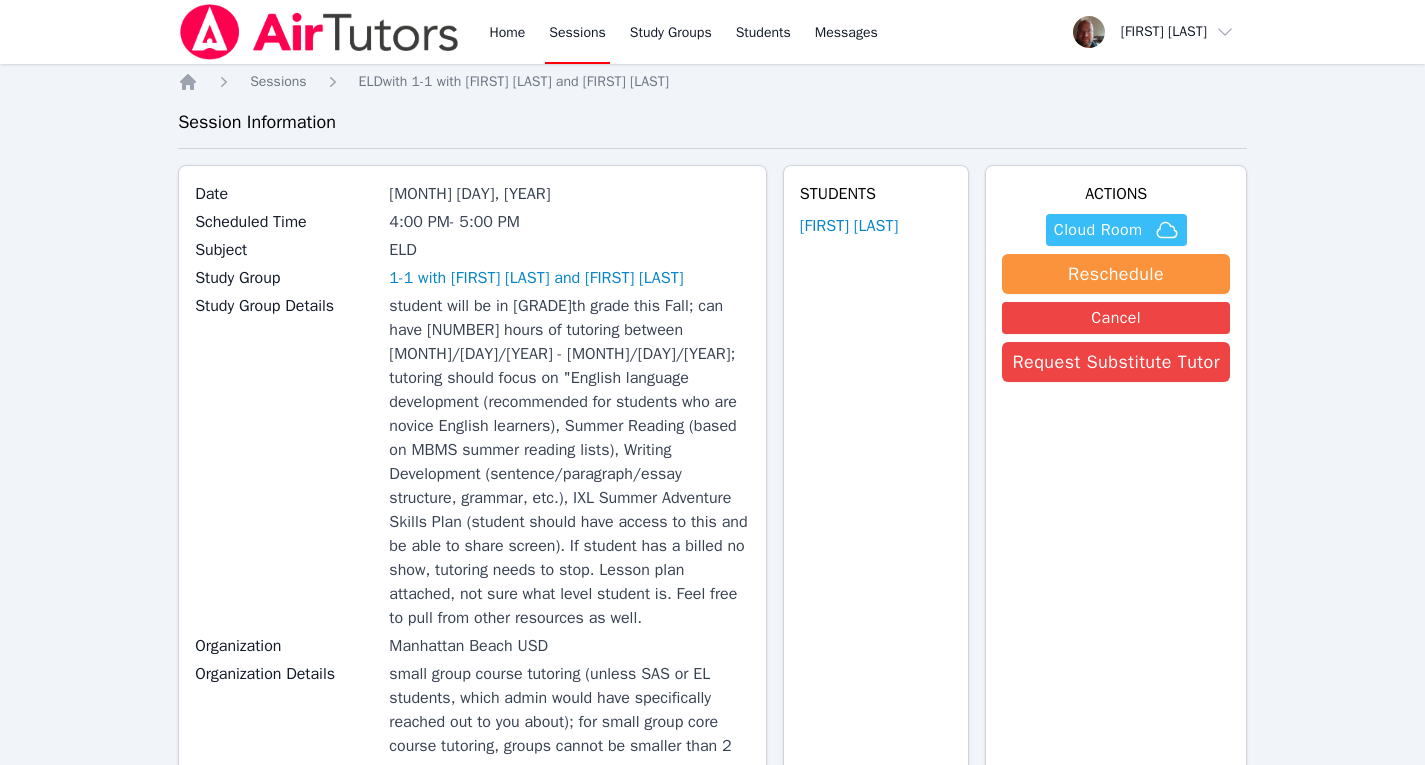 click on "Cloud Room" at bounding box center [1098, 230] 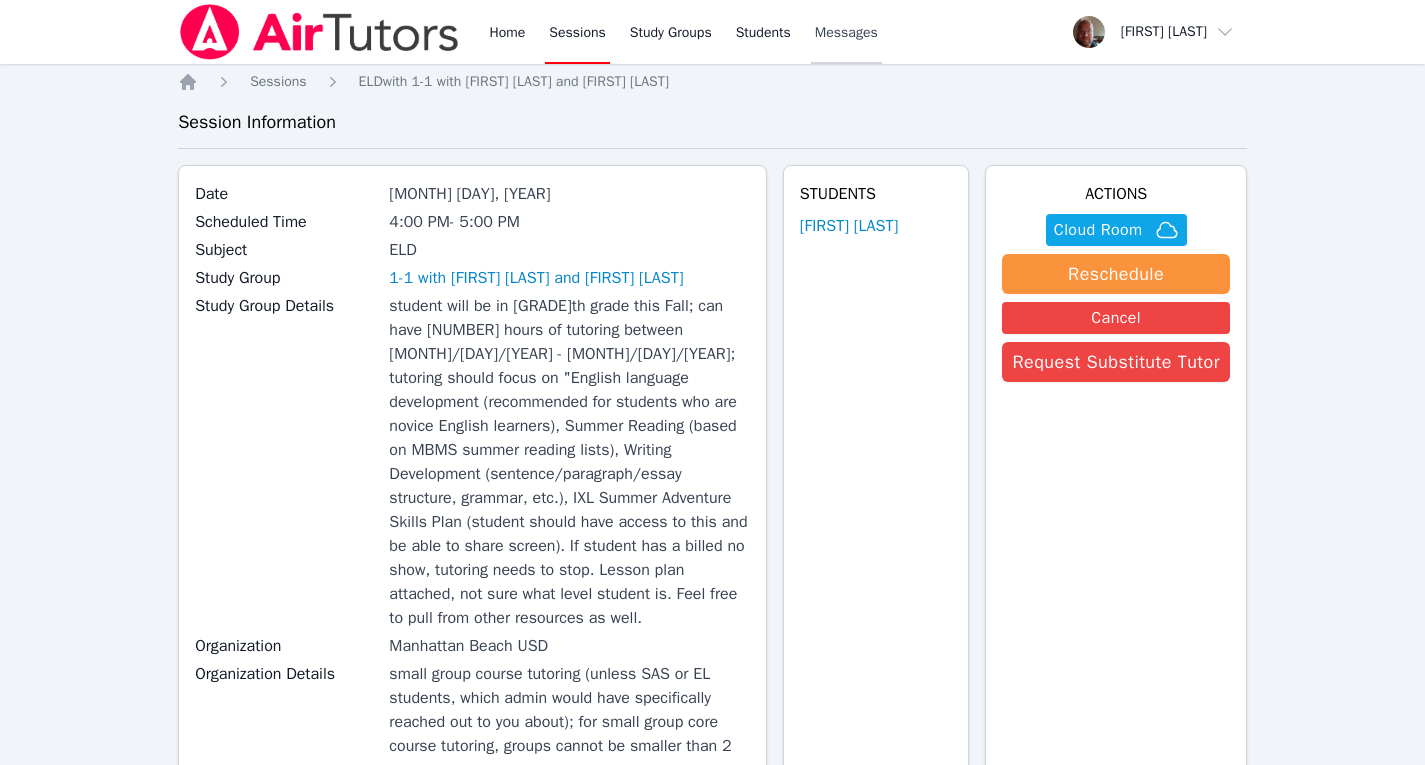 click on "Messages" at bounding box center [846, 32] 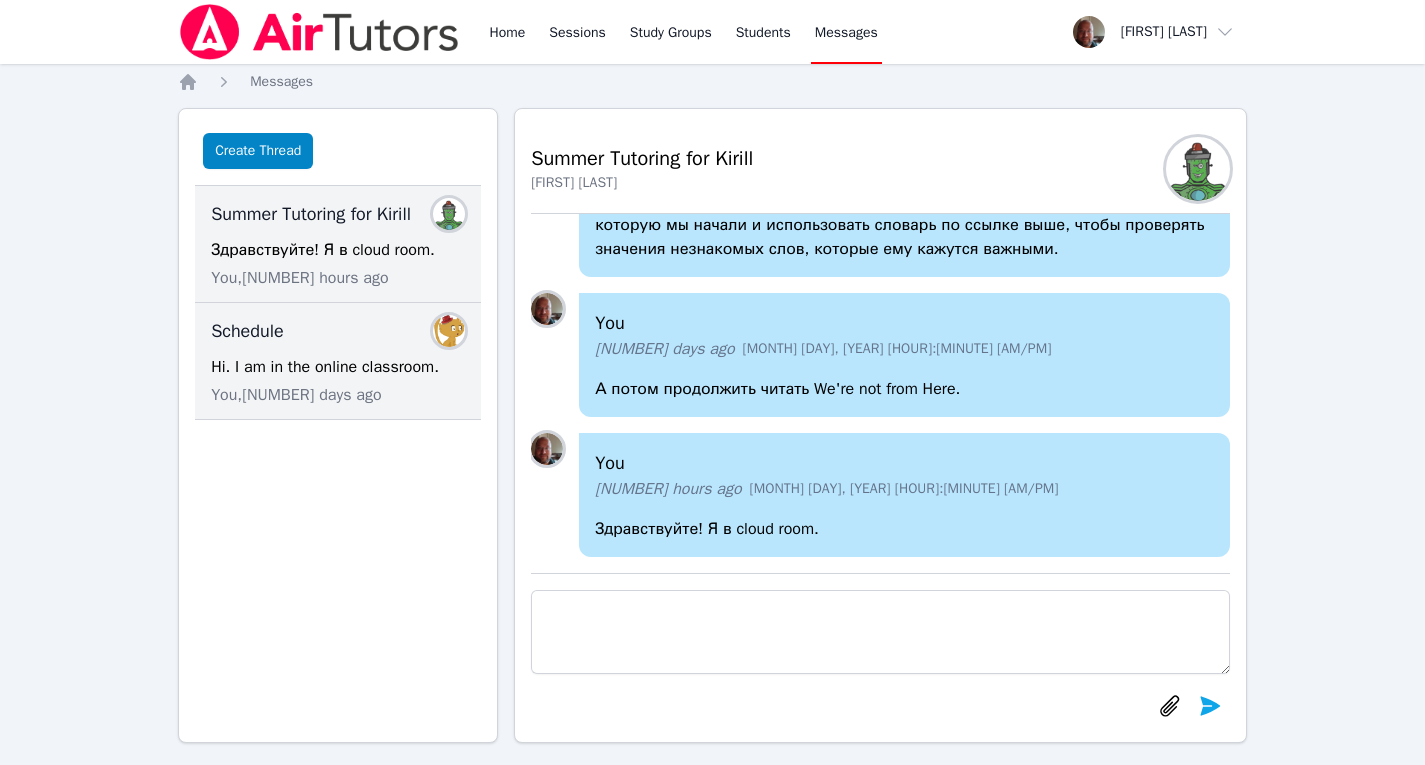 click on "Hi. I am in the online classroom." at bounding box center [338, 367] 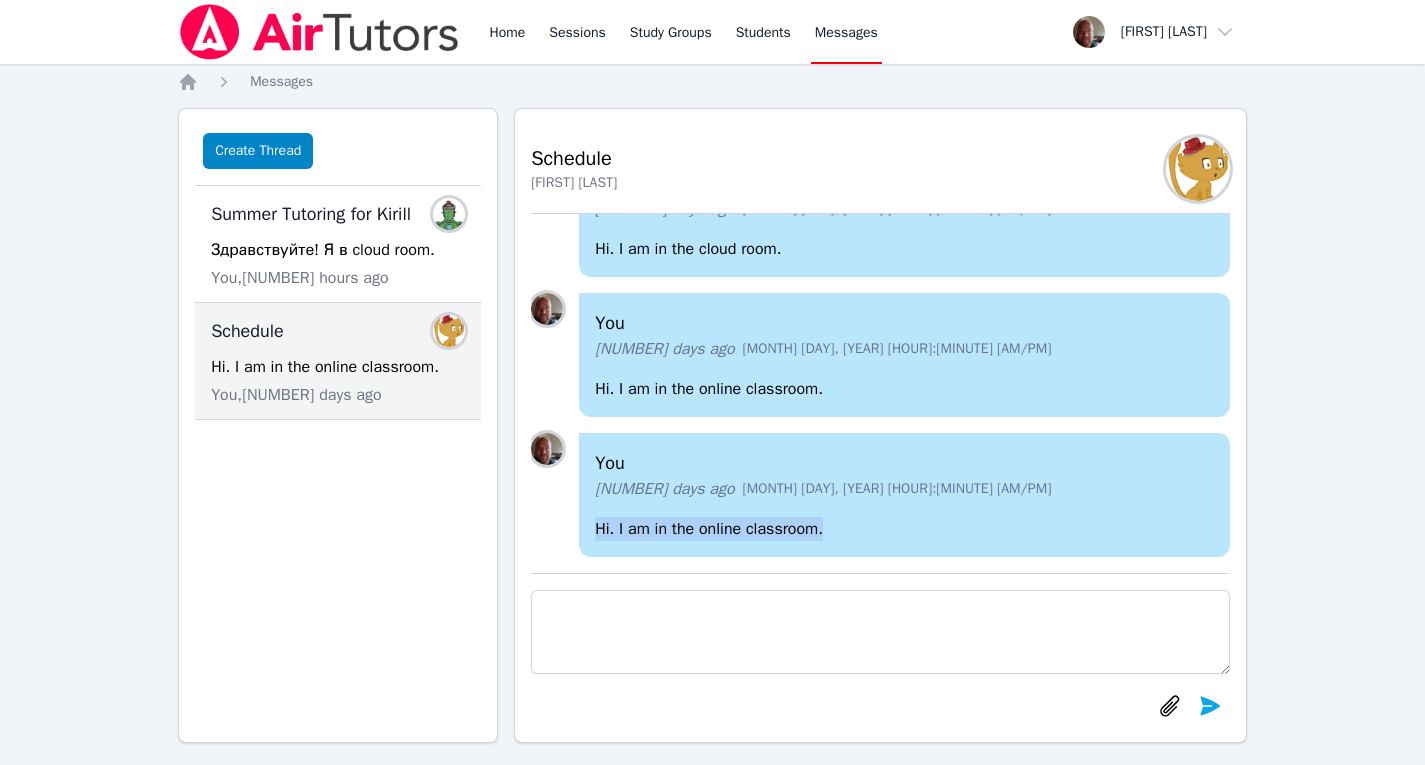 drag, startPoint x: 842, startPoint y: 531, endPoint x: 598, endPoint y: 519, distance: 244.2949 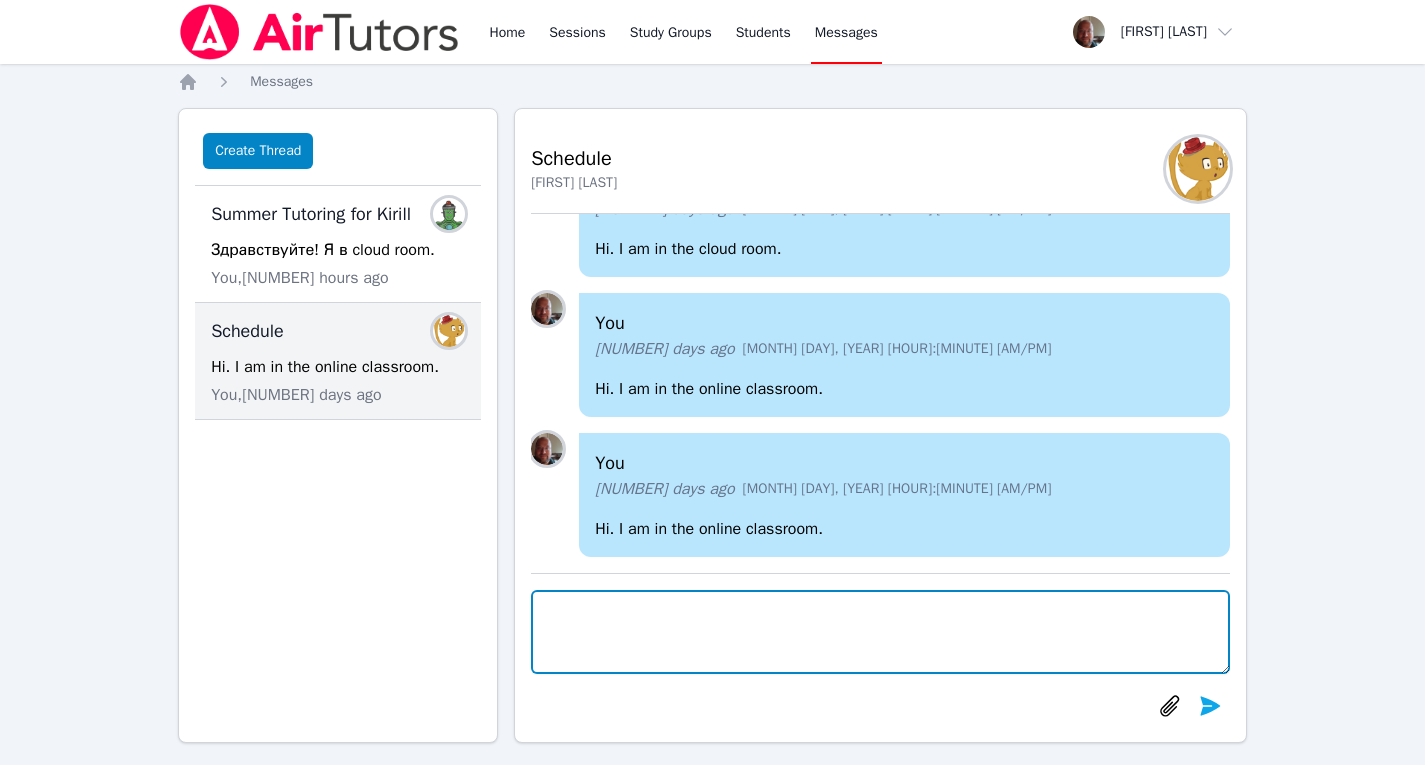 click at bounding box center (880, 632) 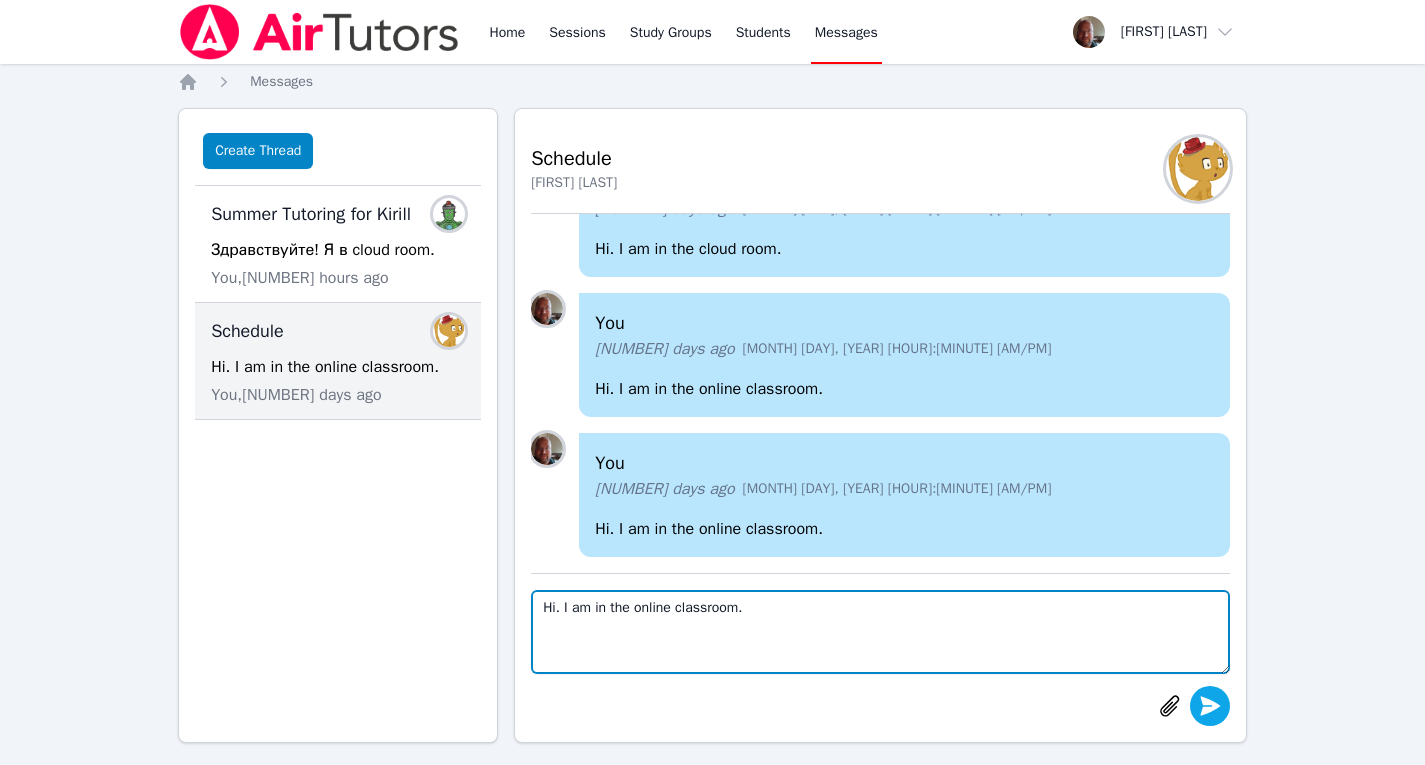 type on "Hi. I am in the online classroom." 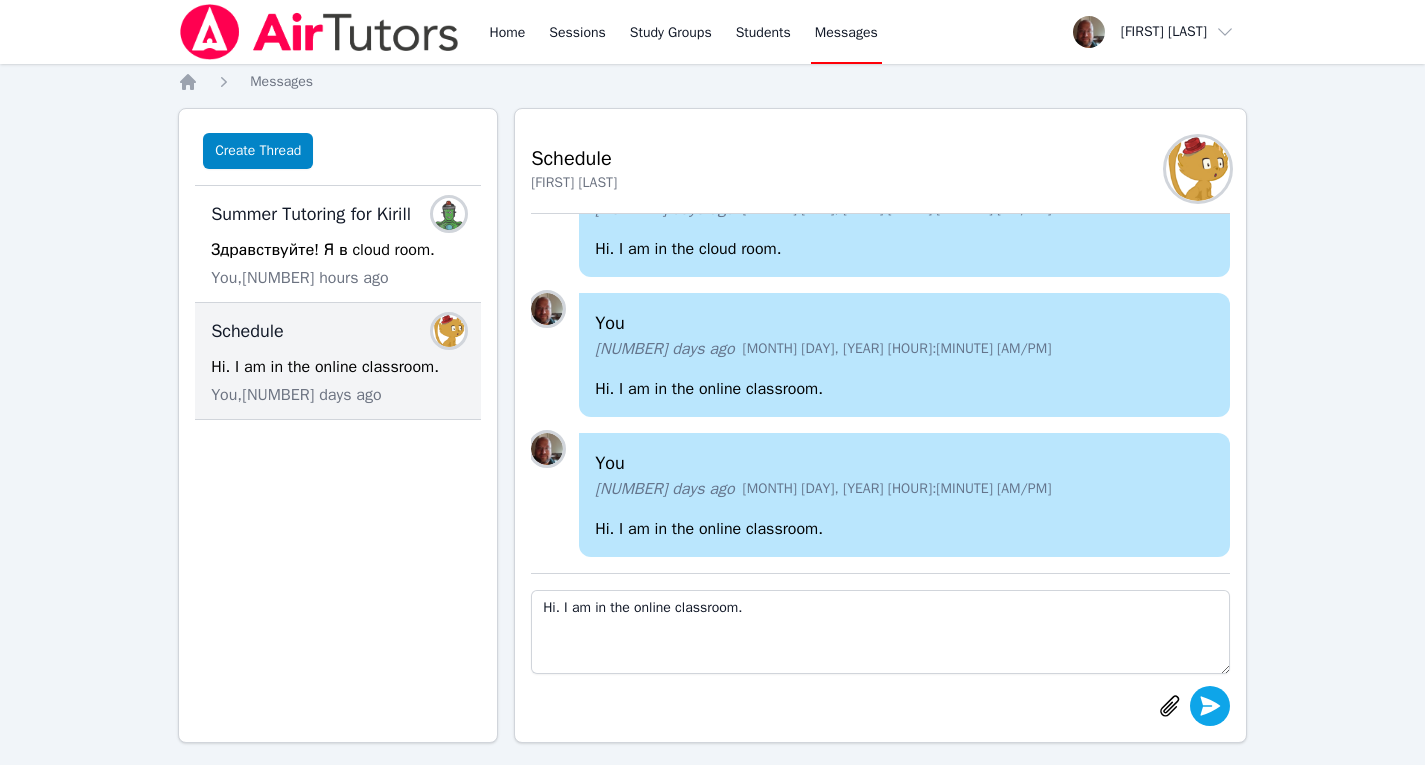 click 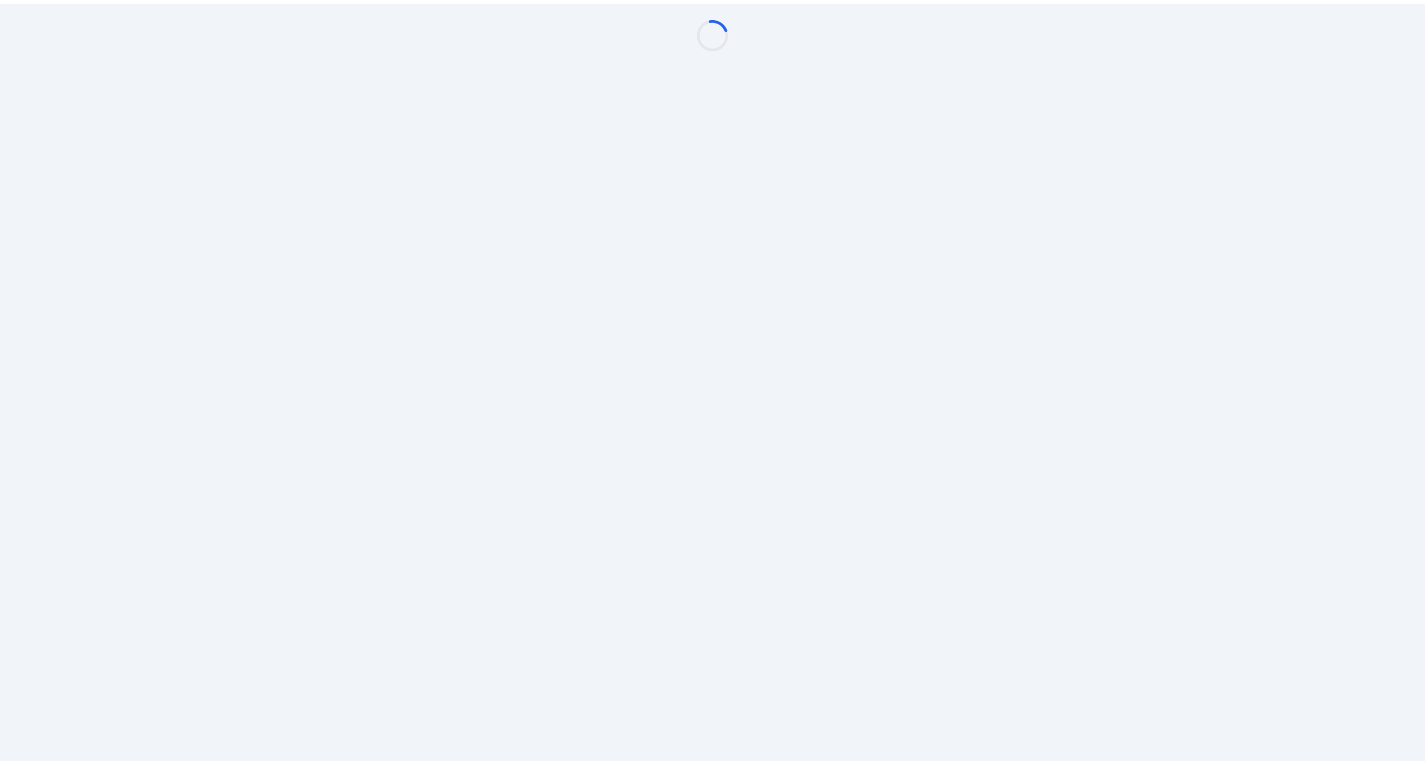 scroll, scrollTop: 0, scrollLeft: 0, axis: both 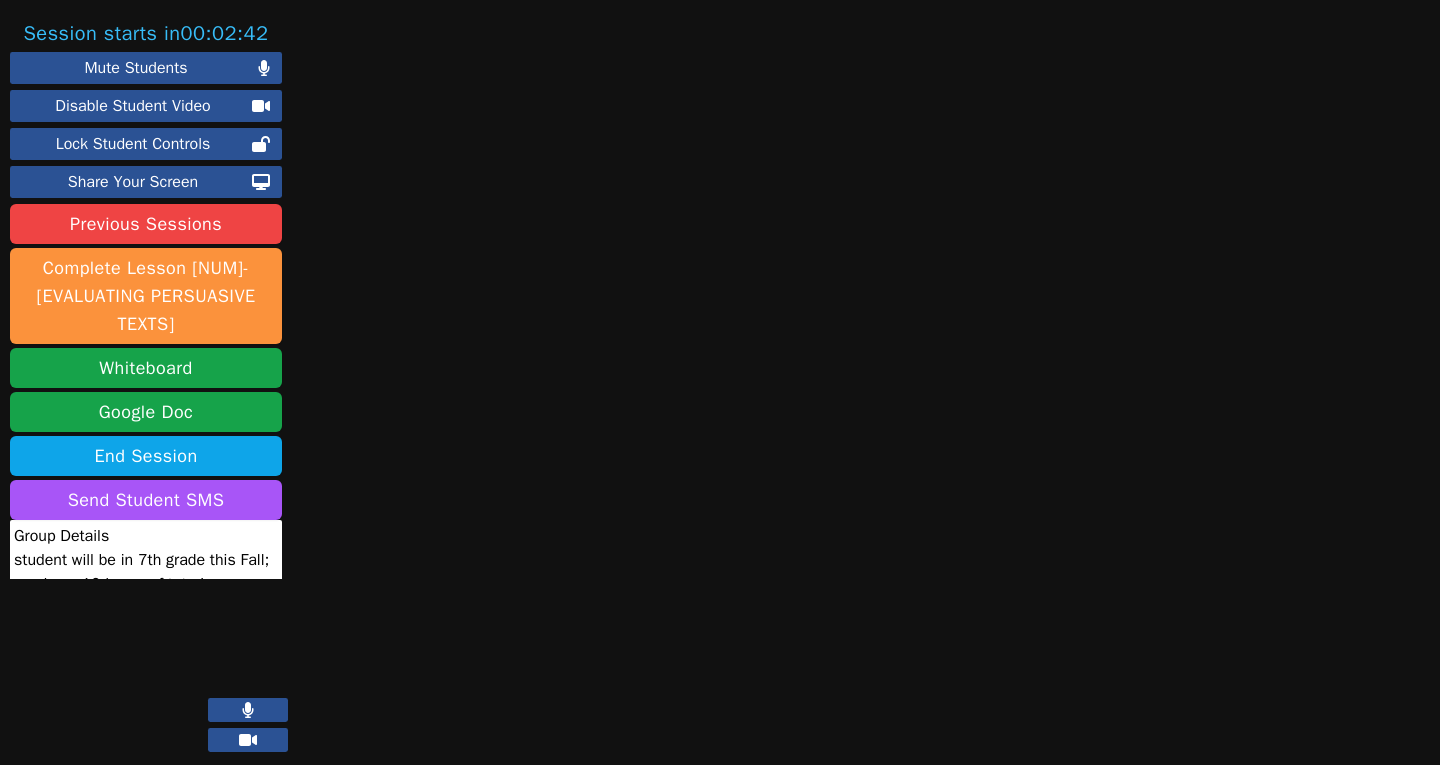 click at bounding box center (887, 392) 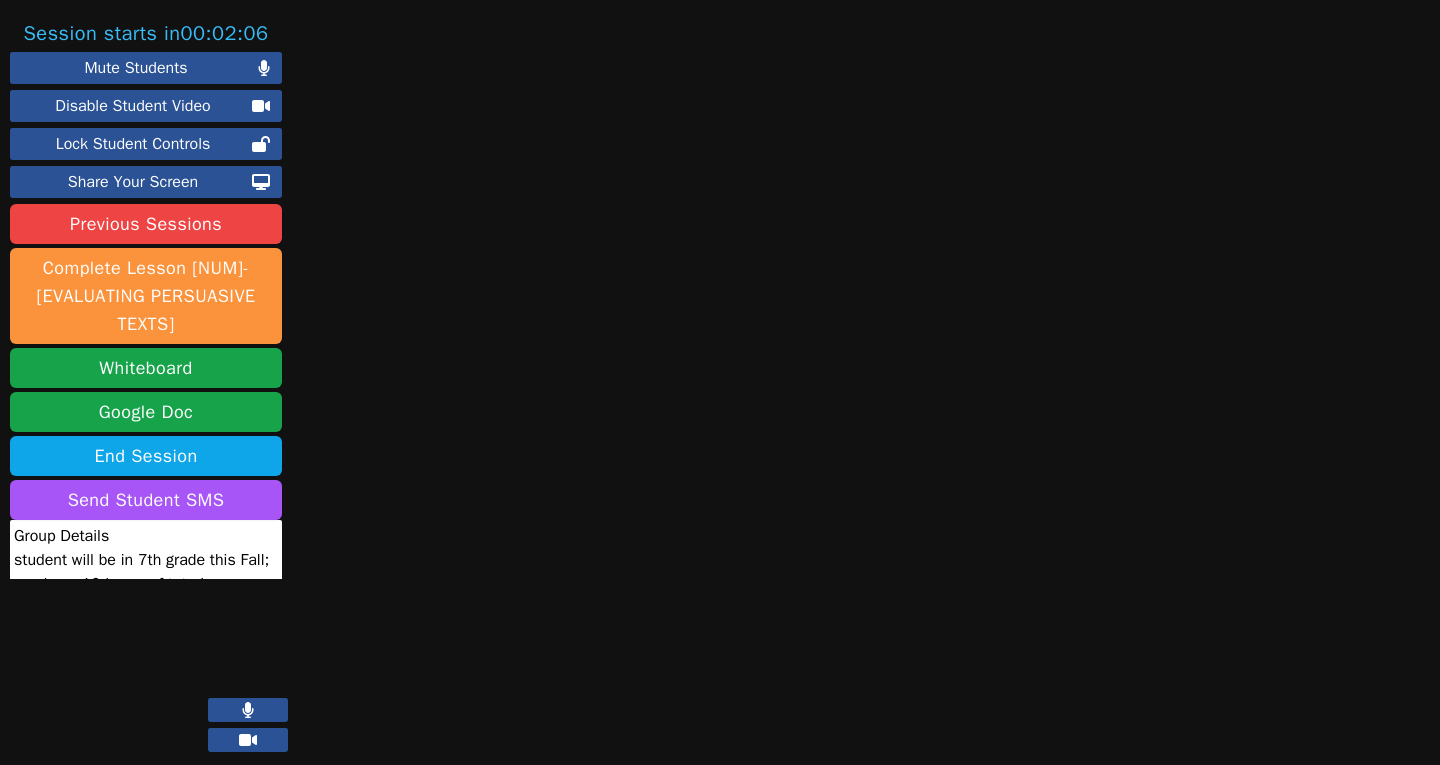 click at bounding box center [887, 392] 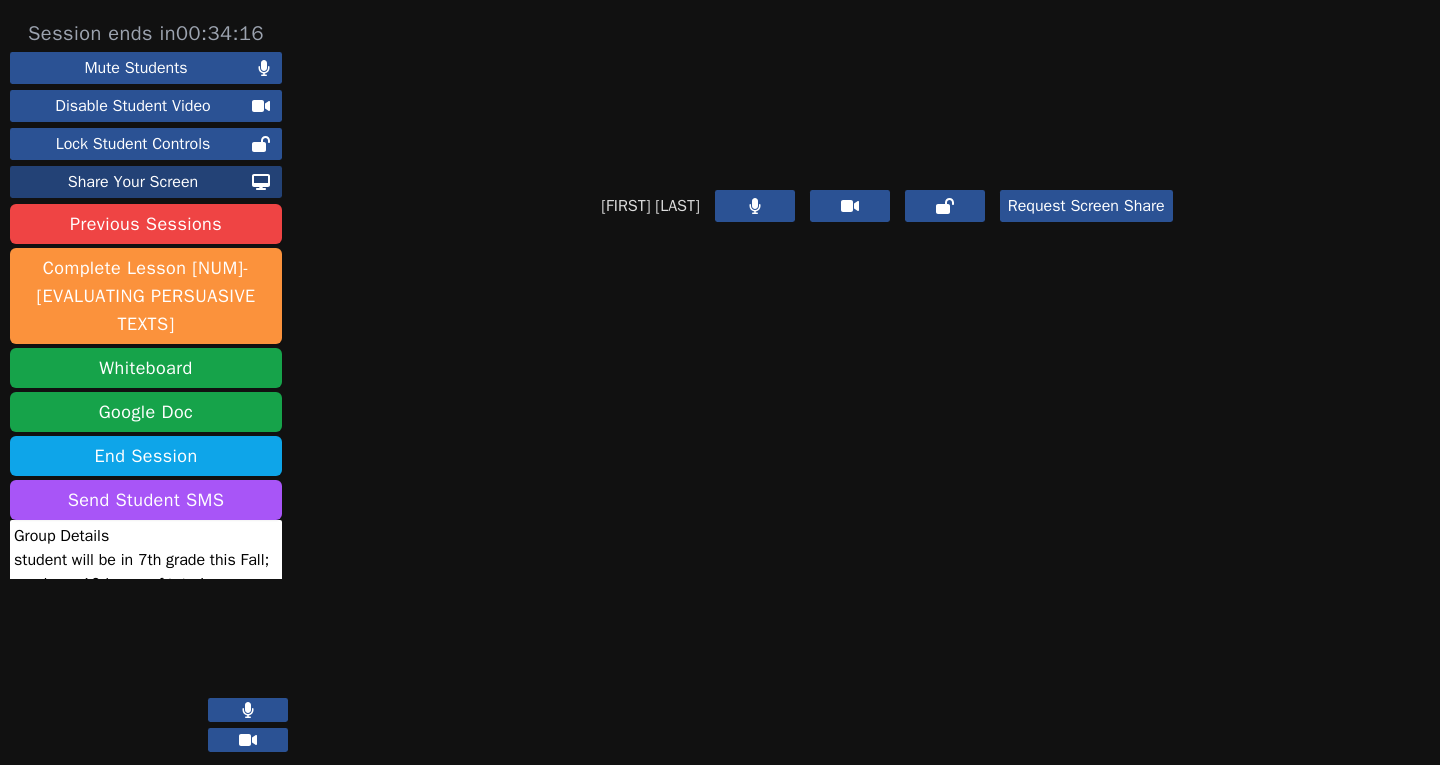 click on "Share Your Screen" at bounding box center (133, 182) 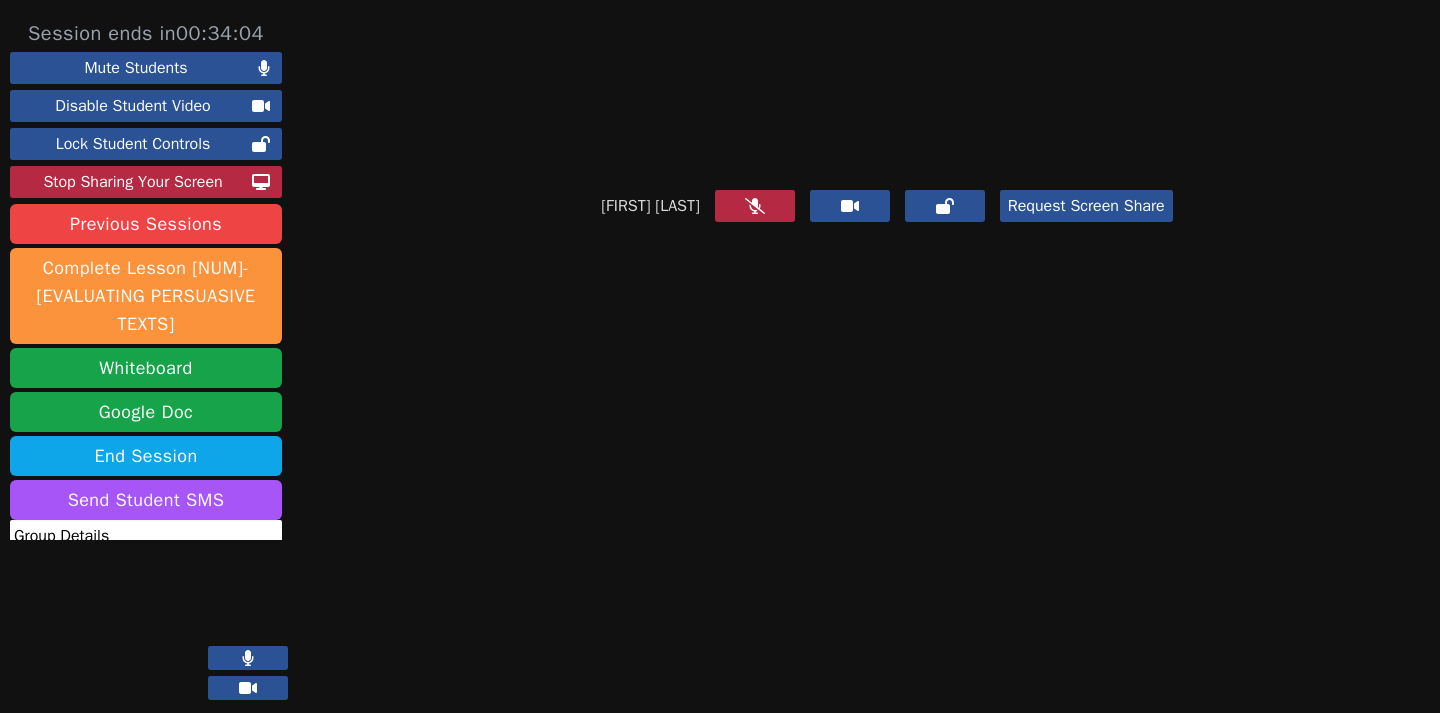 click 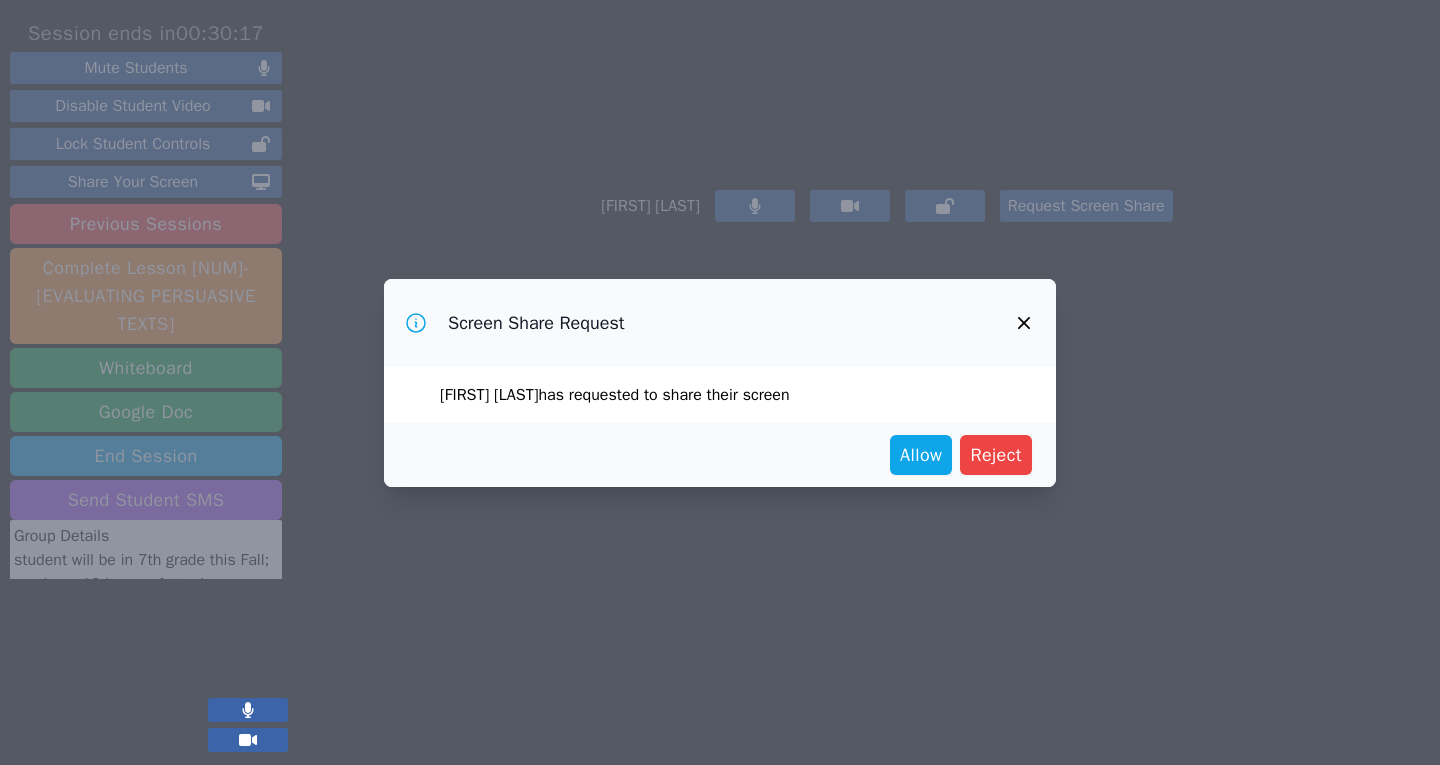 click on "Session ends in [TIME] Mute Students Disable Student Video Lock Student Controls Share Your Screen Previous Sessions download Complete Lesson 8- Evaluating Persuasive Texts Whiteboard Google Doc End Session Send Student SMS Group Details student will be in 7th grade this Fall; can have 10 hours of tutoring between [DATE] - [DATE]; tutoring should focus on "English language development (recommended for students who are novice English learners), Summer Reading (based on [LOCATION] summer reading lists), Writing Development (sentence/paragraph/essay structure, grammar, etc.), IXL Summer Adventure Skills Plan (student should have access to this and be able to share screen). If student has a billed no show, tutoring needs to stop. Lesson plan attached, not sure what level student is. Feel free to pull from other resources as well.
[FIRST] [LAST] Request Screen Share Screen Share Request [FIRST] [LAST]  has requested to share their screen Allow Reject" at bounding box center [720, 382] 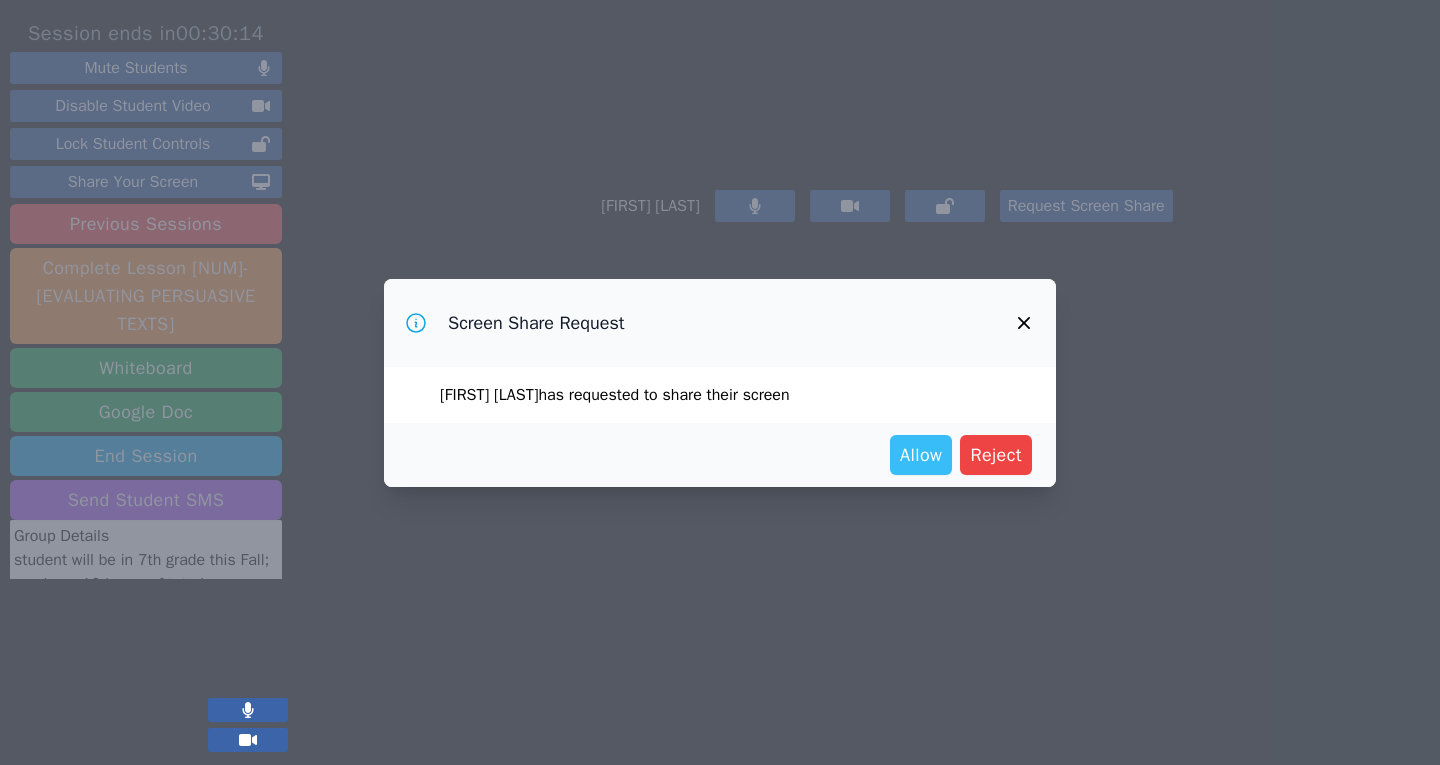 click on "Allow" at bounding box center [921, 455] 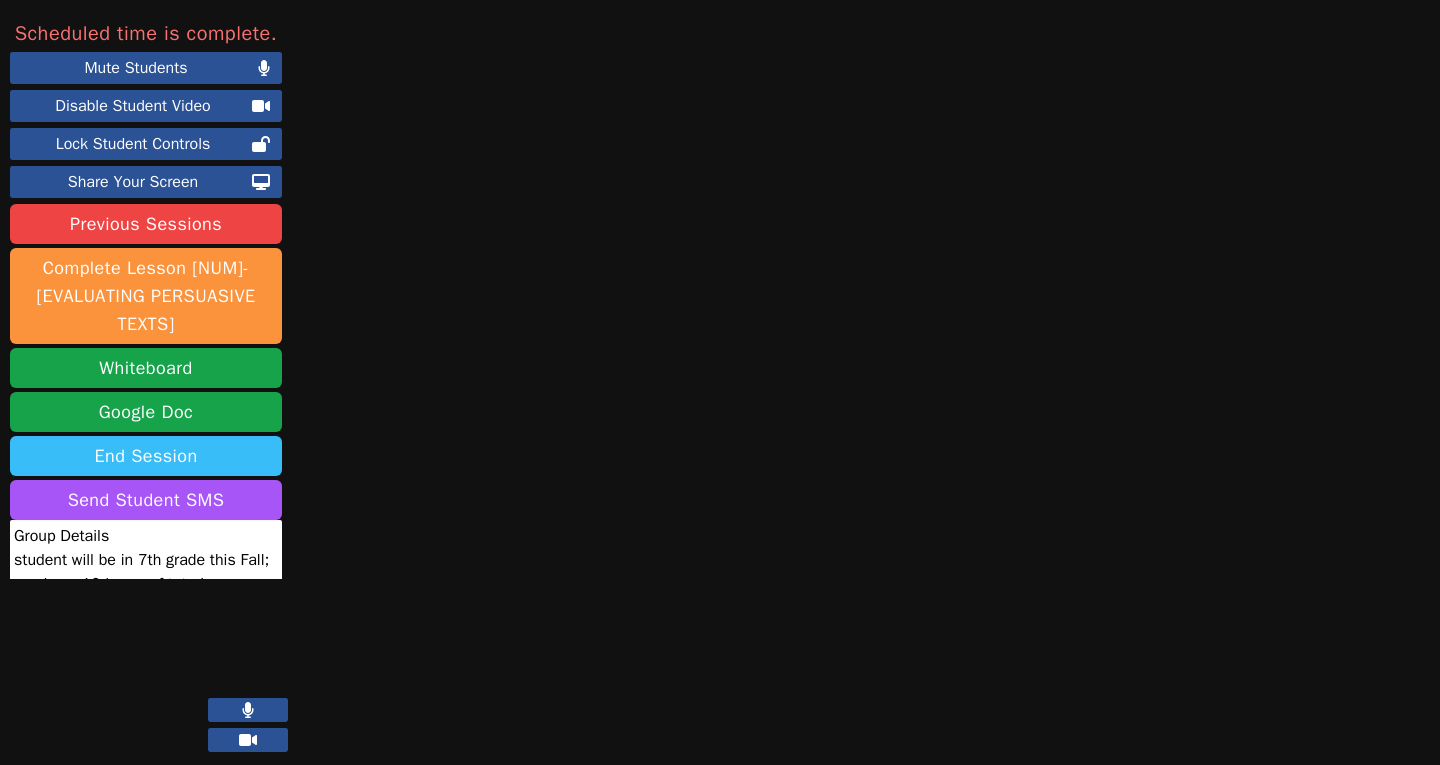 click on "End Session" at bounding box center [146, 456] 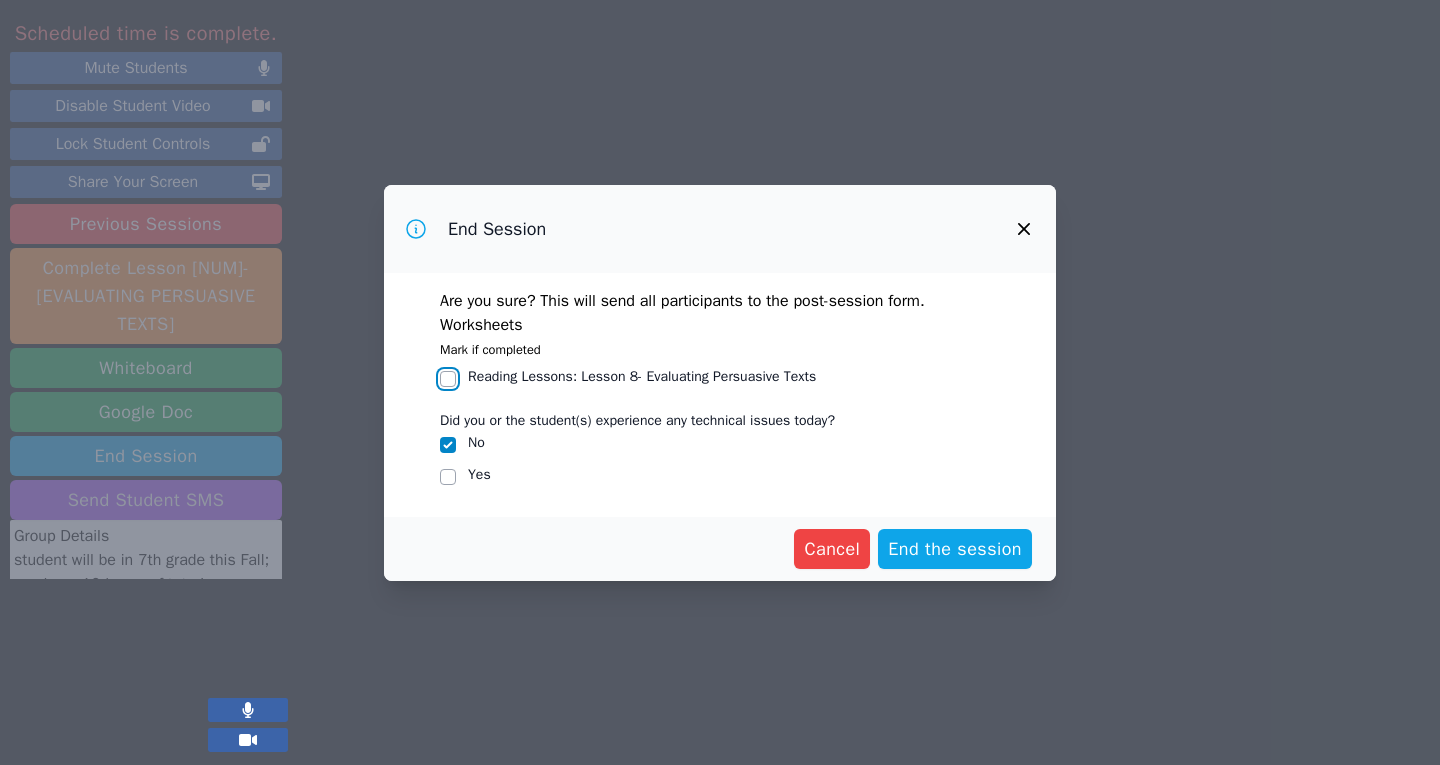 click on "Reading Lessons :   Lesson 8- Evaluating Persuasive Texts" at bounding box center (448, 379) 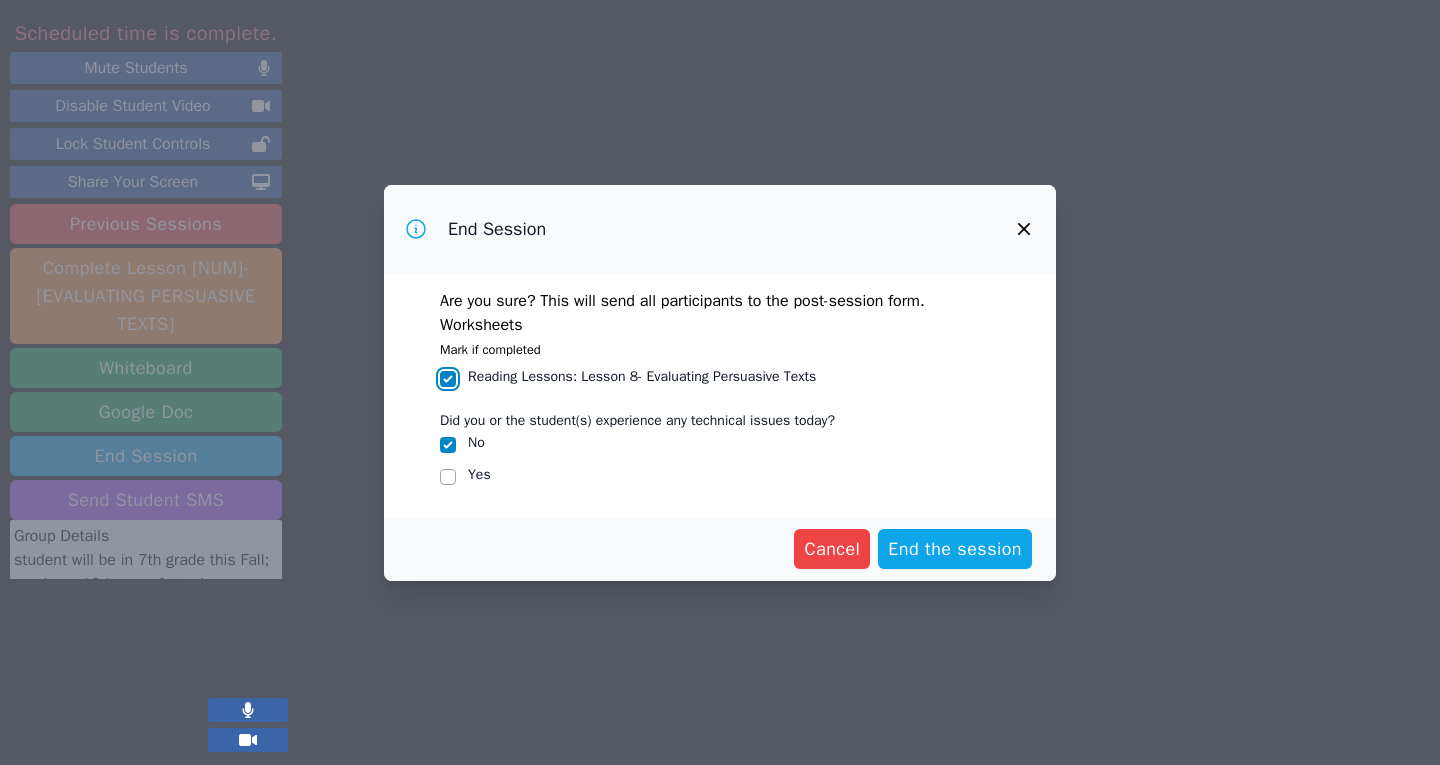checkbox on "true" 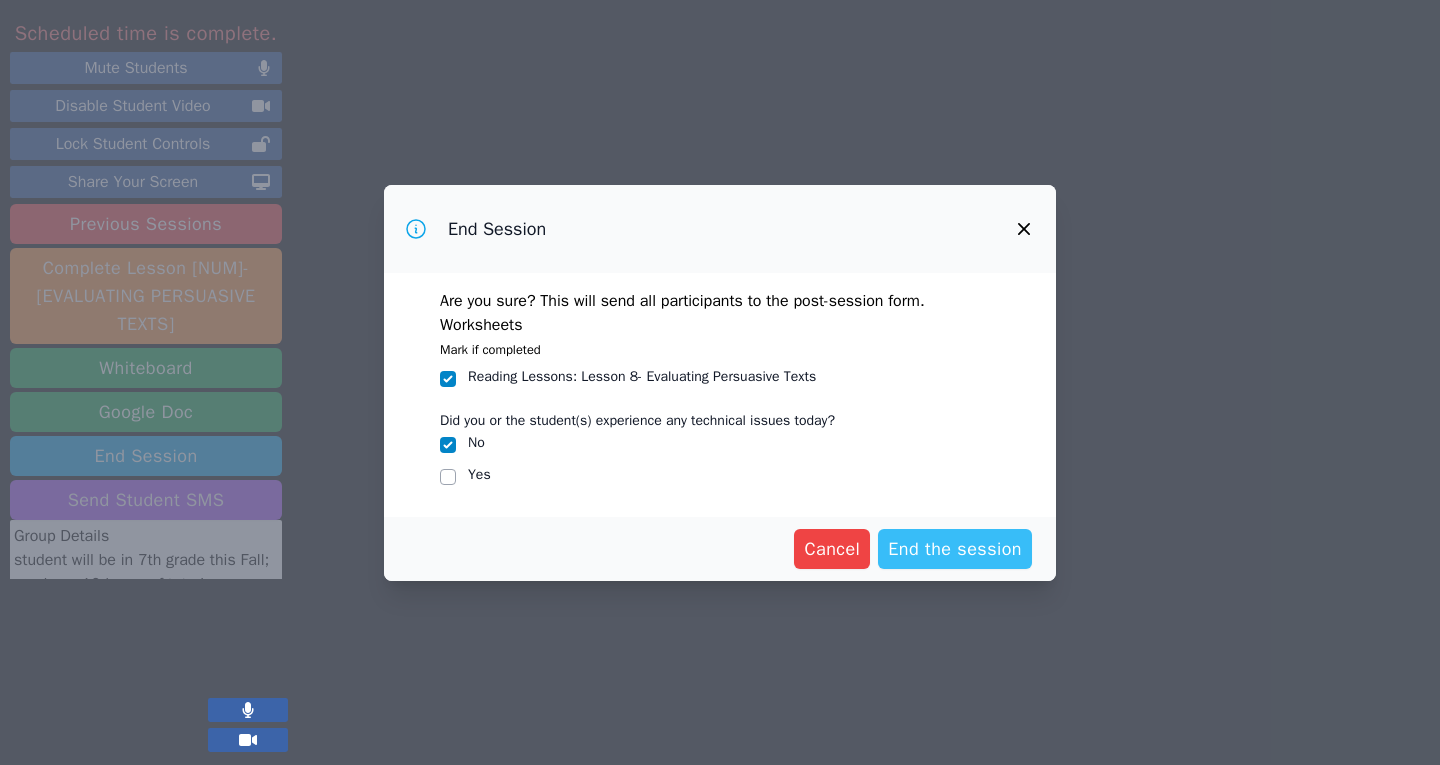 click on "End the session" at bounding box center (955, 549) 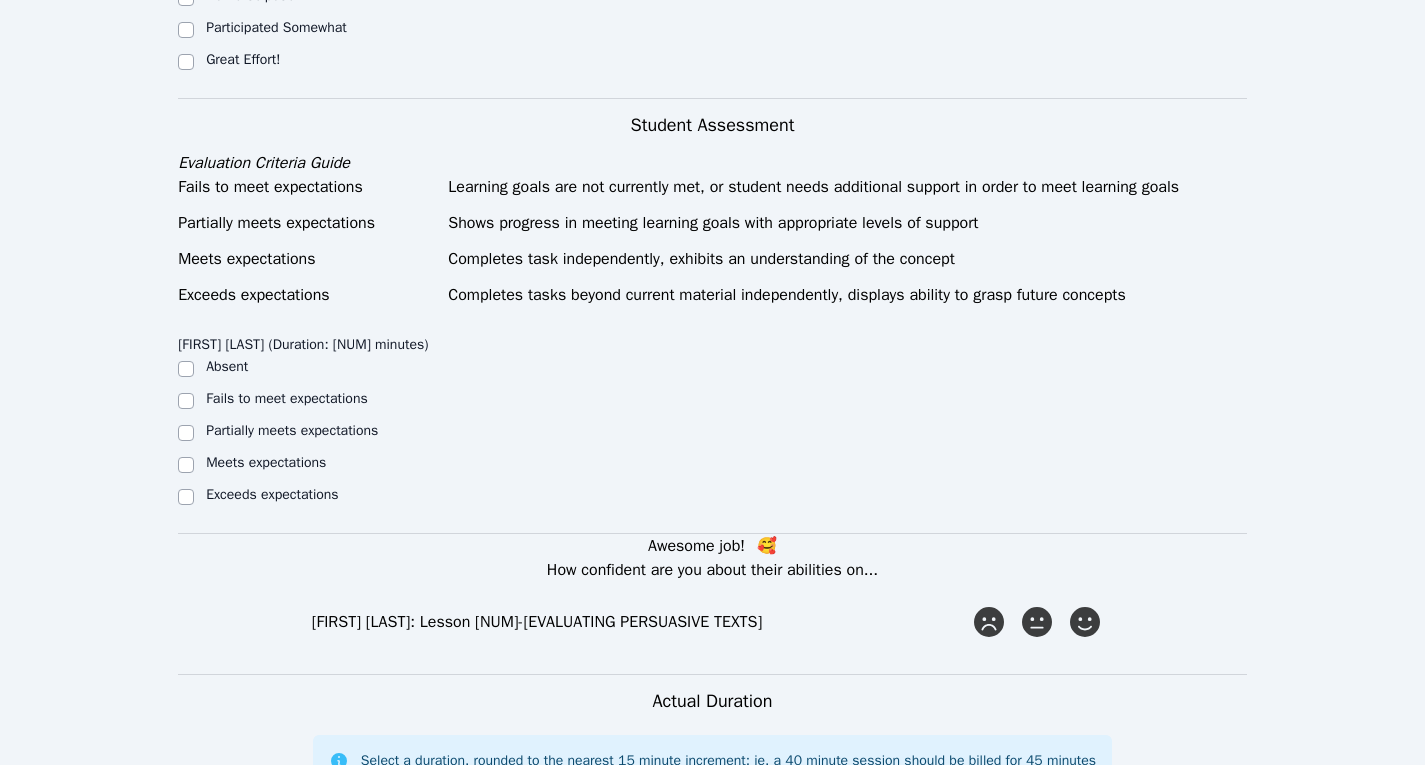 scroll, scrollTop: 1080, scrollLeft: 0, axis: vertical 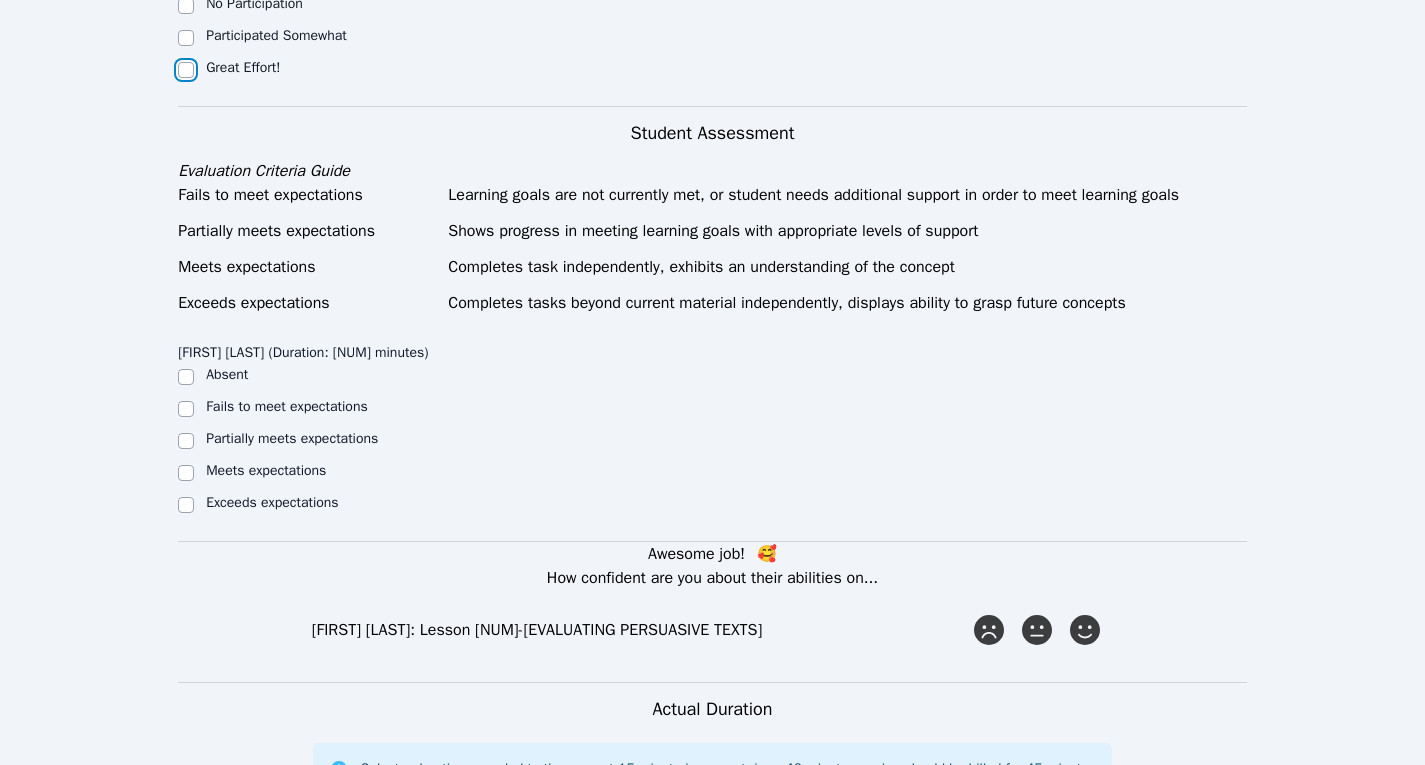 click on "Great Effort!" at bounding box center [186, 70] 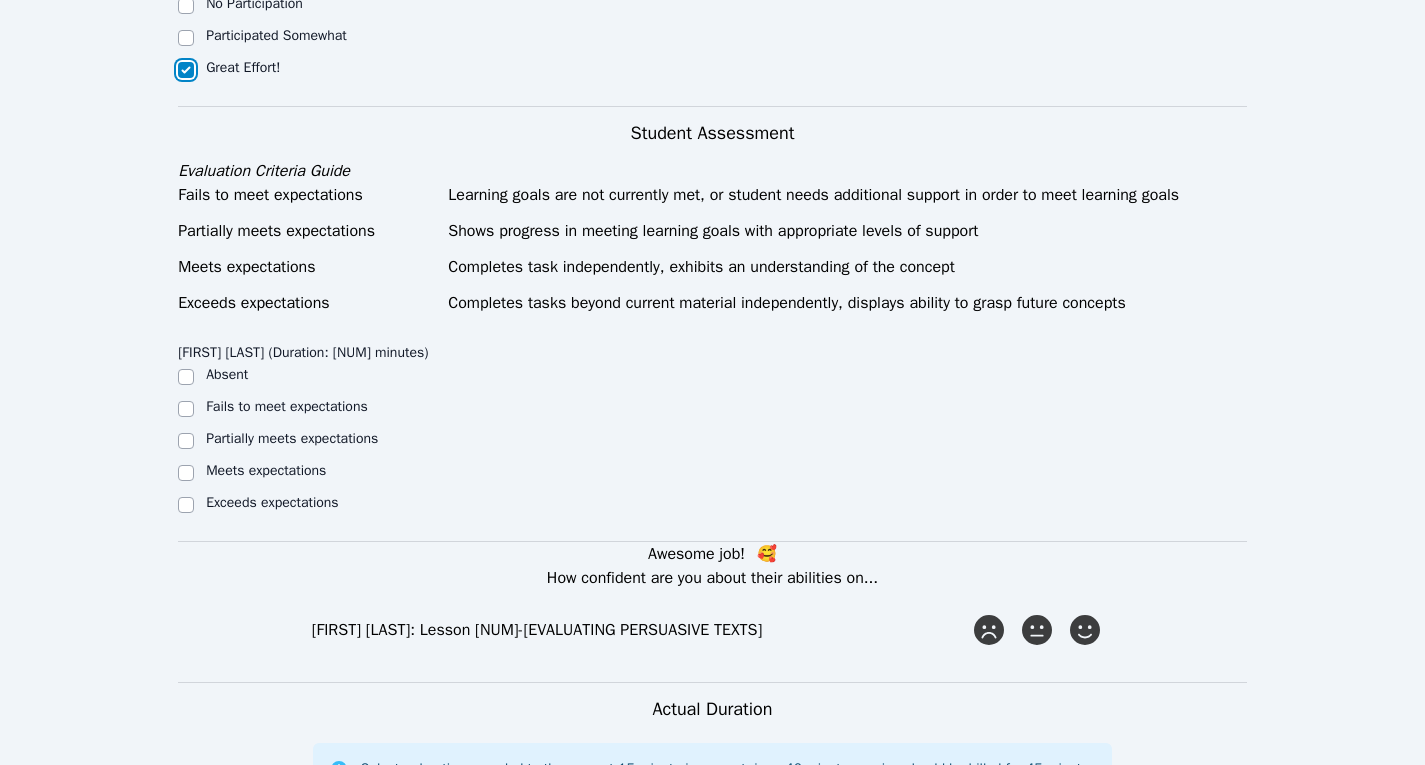 checkbox on "true" 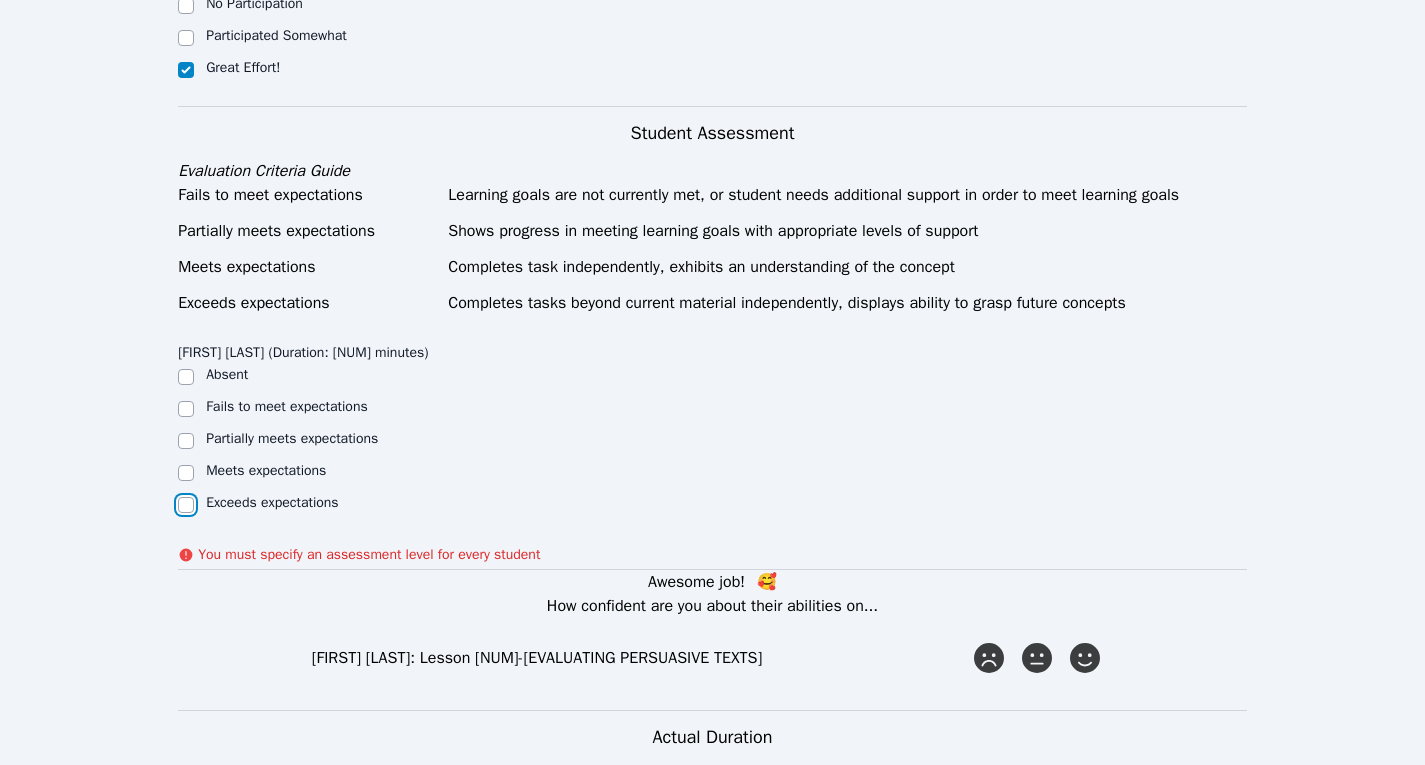 click on "Exceeds expectations" at bounding box center (186, 505) 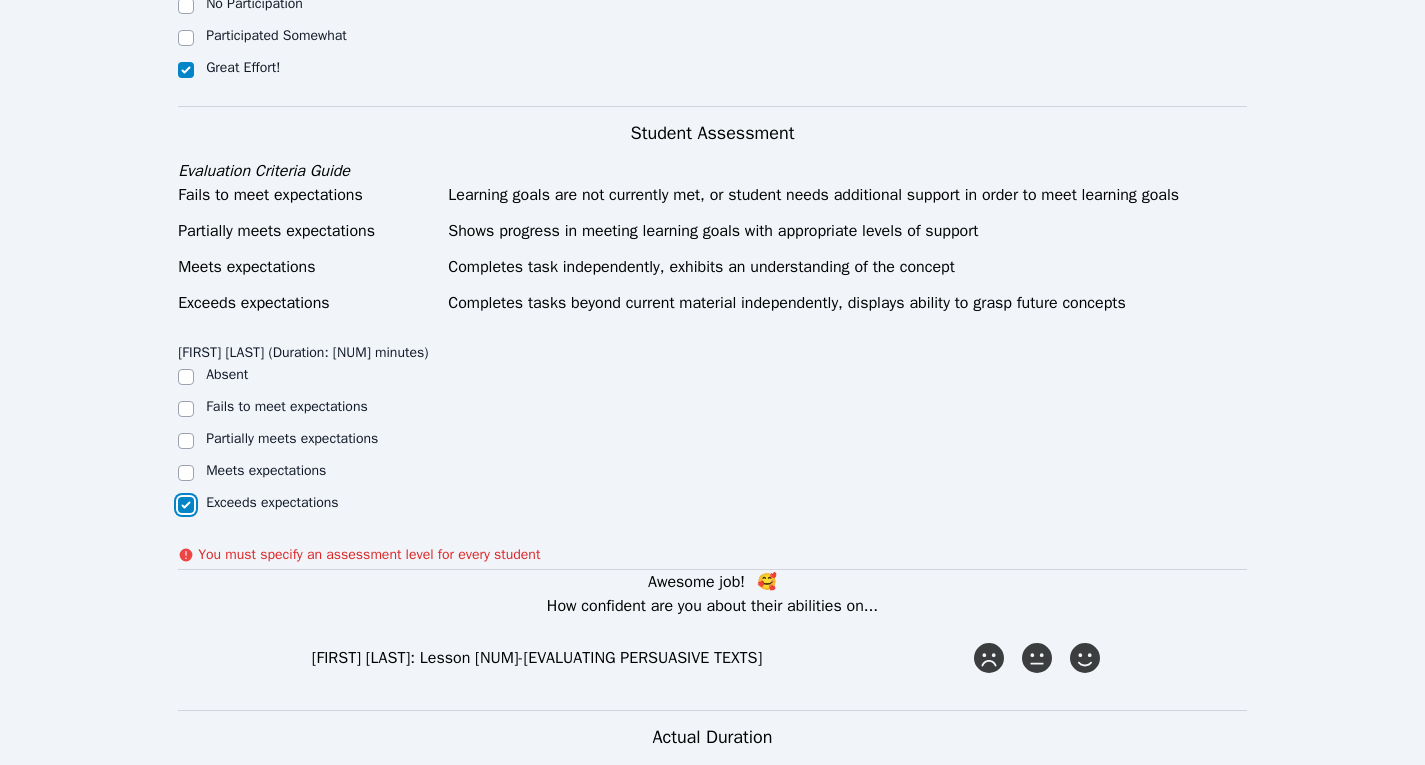 checkbox on "true" 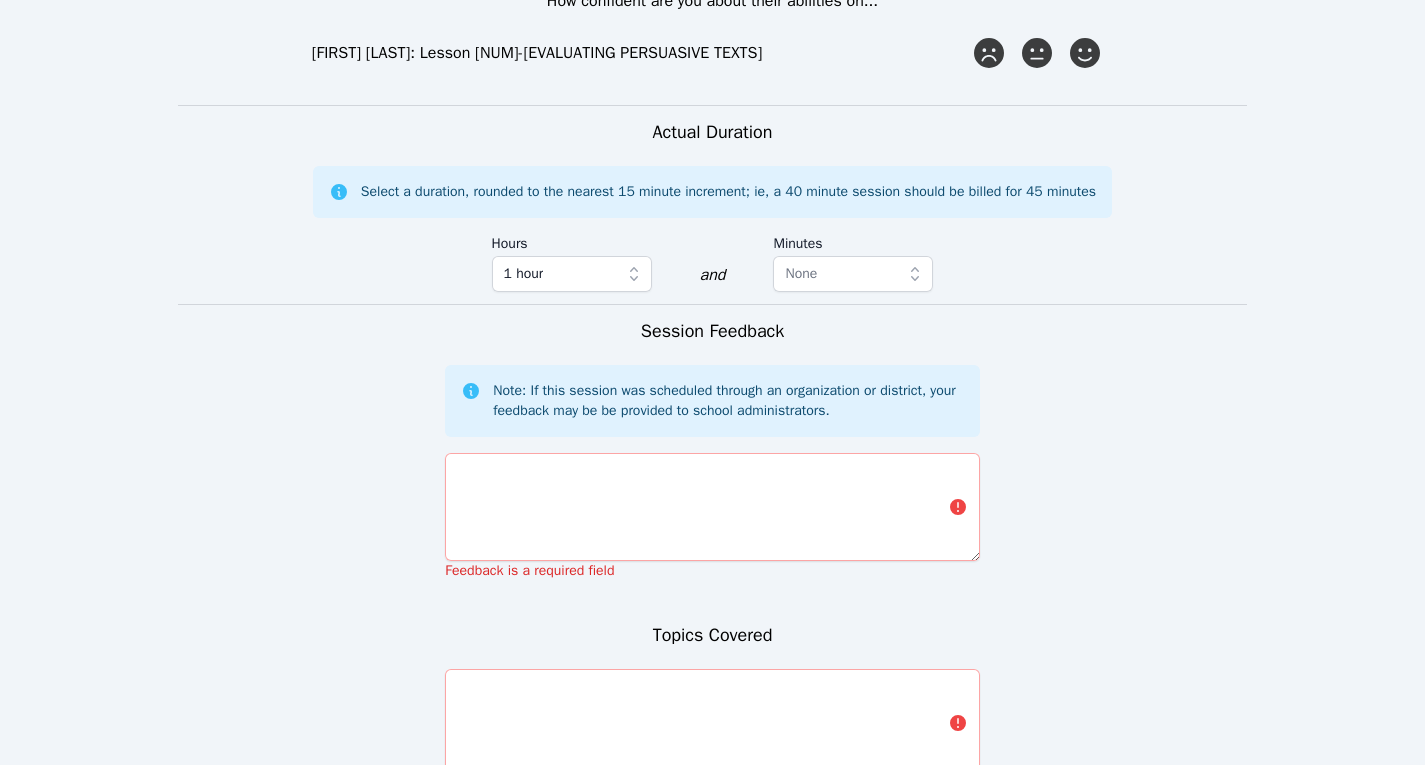 scroll, scrollTop: 1659, scrollLeft: 0, axis: vertical 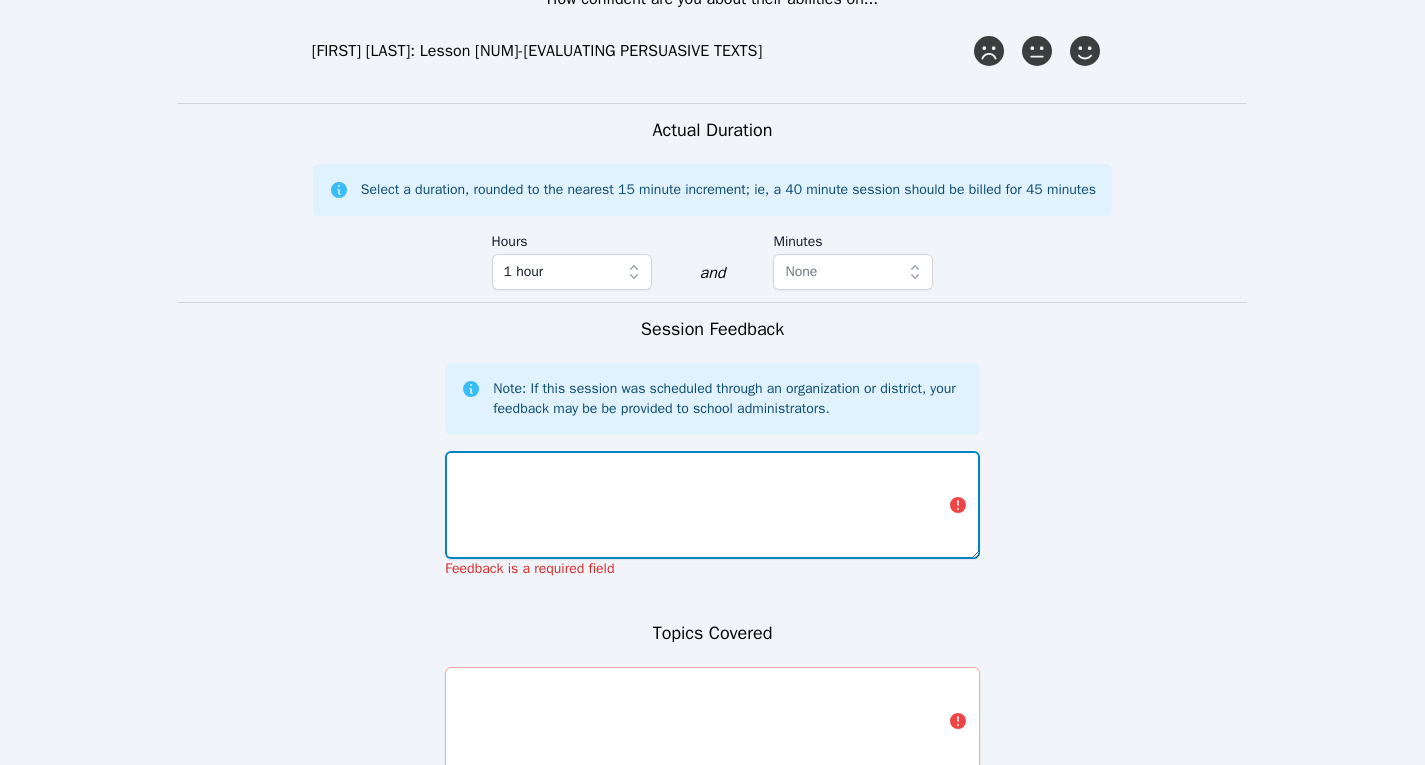 click at bounding box center [712, 505] 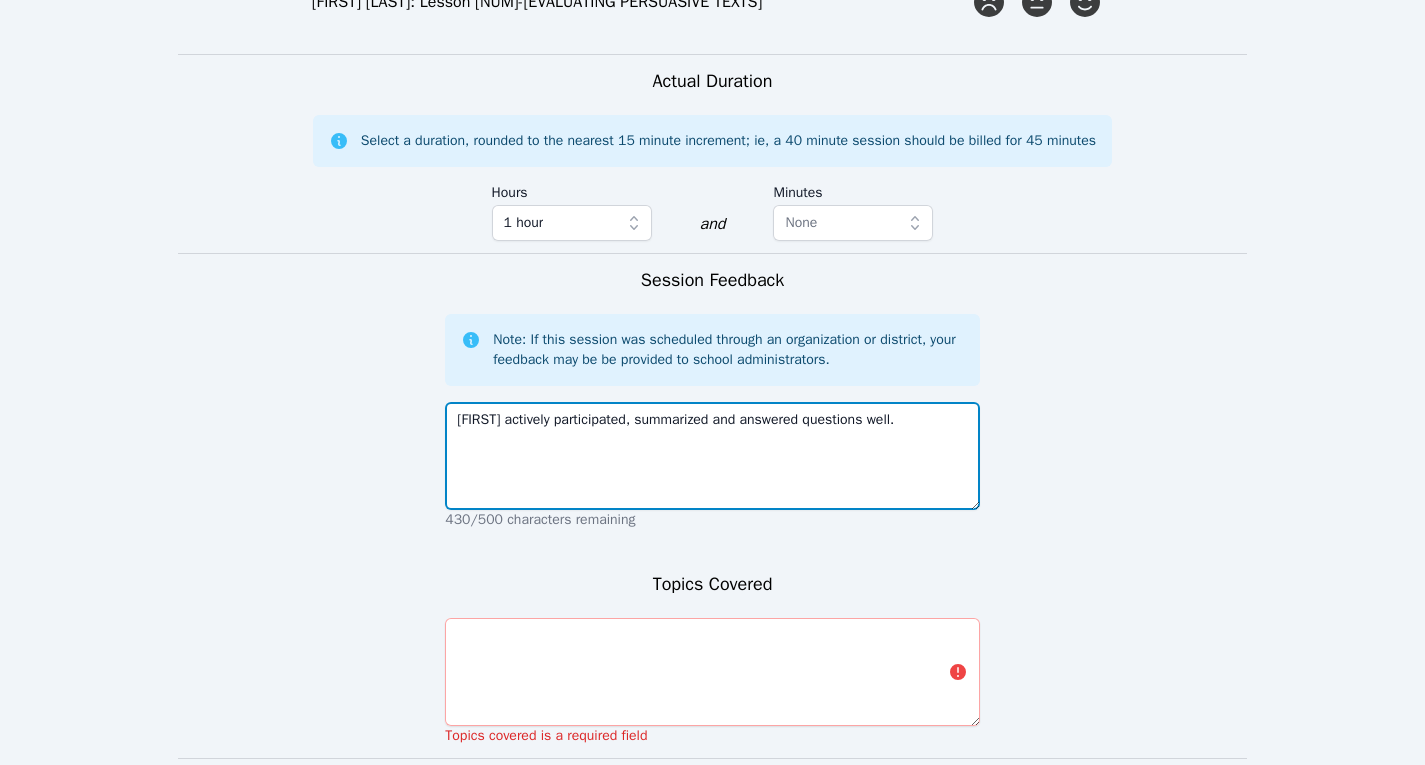 scroll, scrollTop: 1902, scrollLeft: 0, axis: vertical 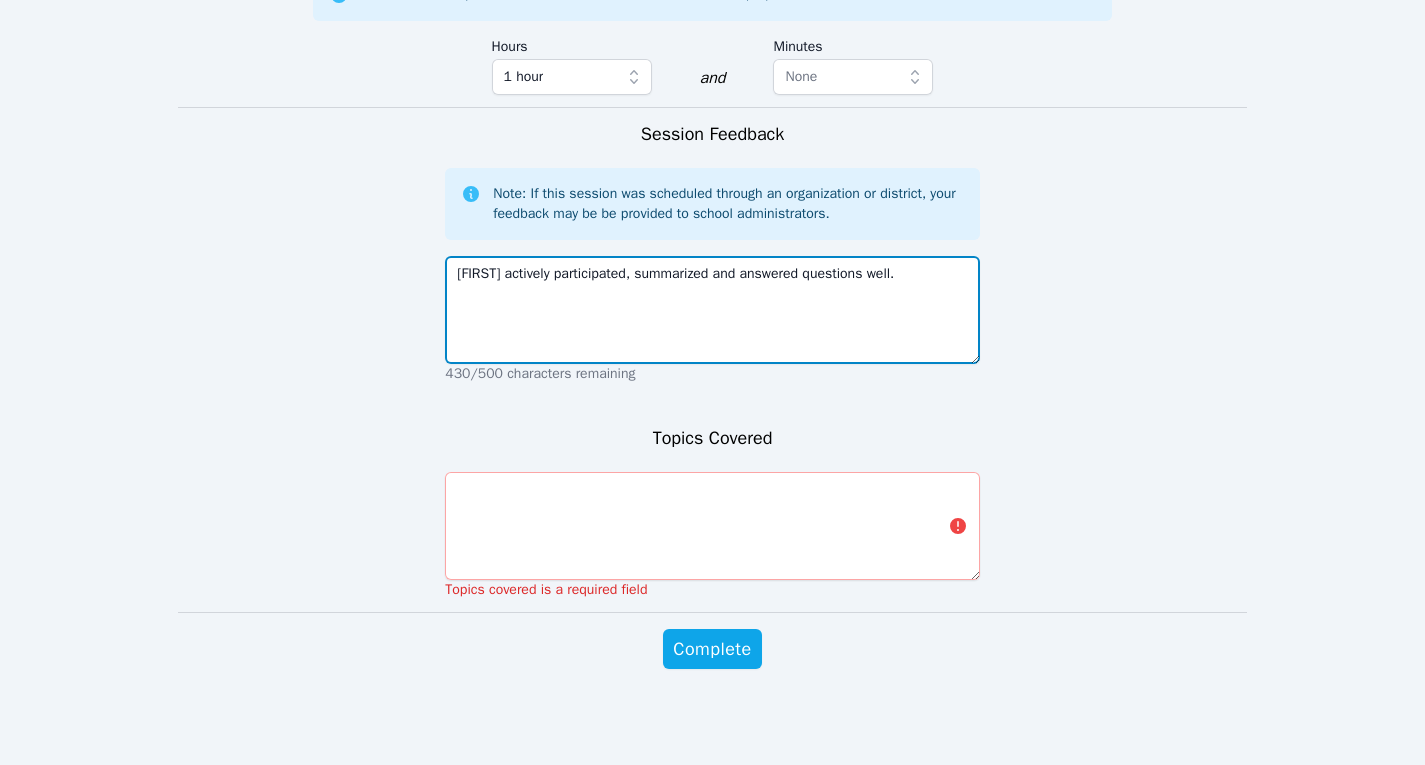 type on "[FIRST] actively participated, summarized and answered questions well." 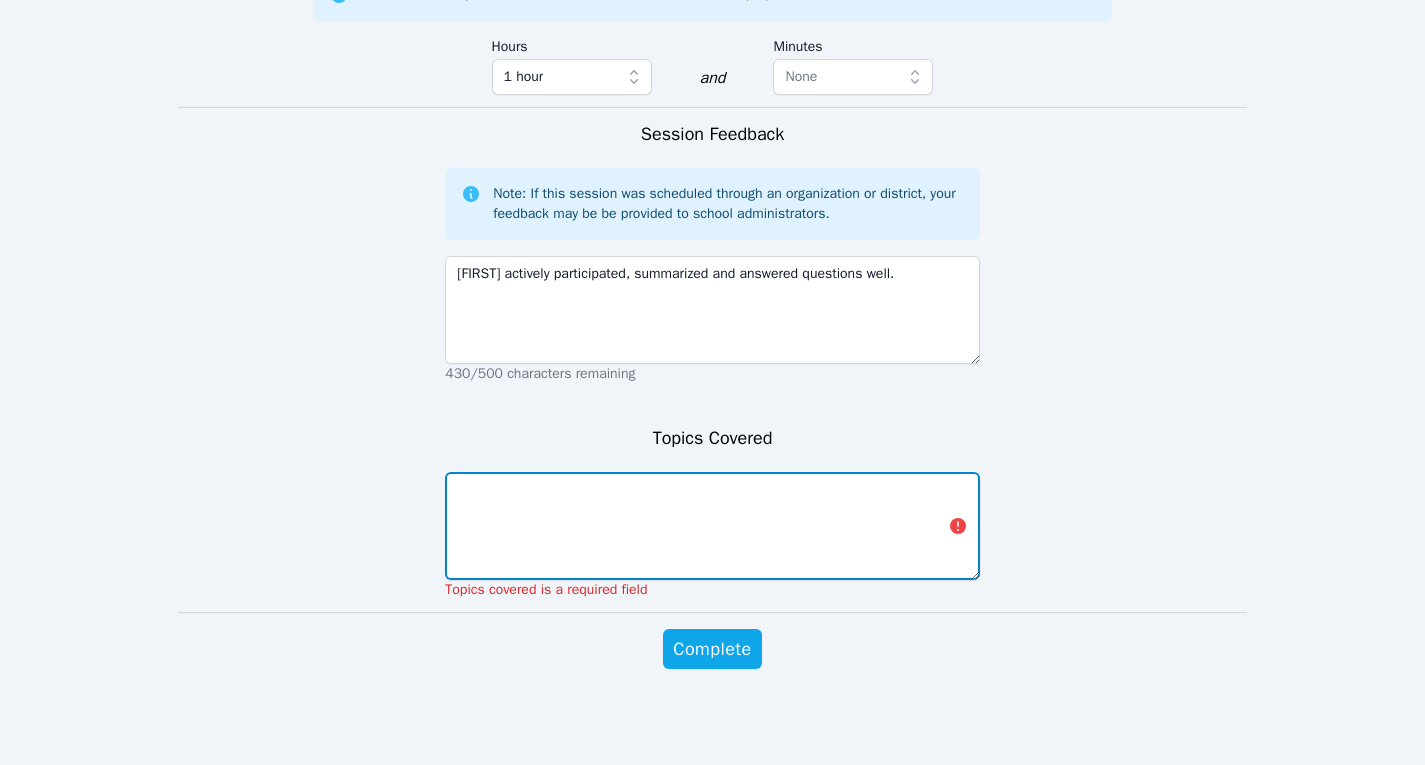 click at bounding box center [712, 526] 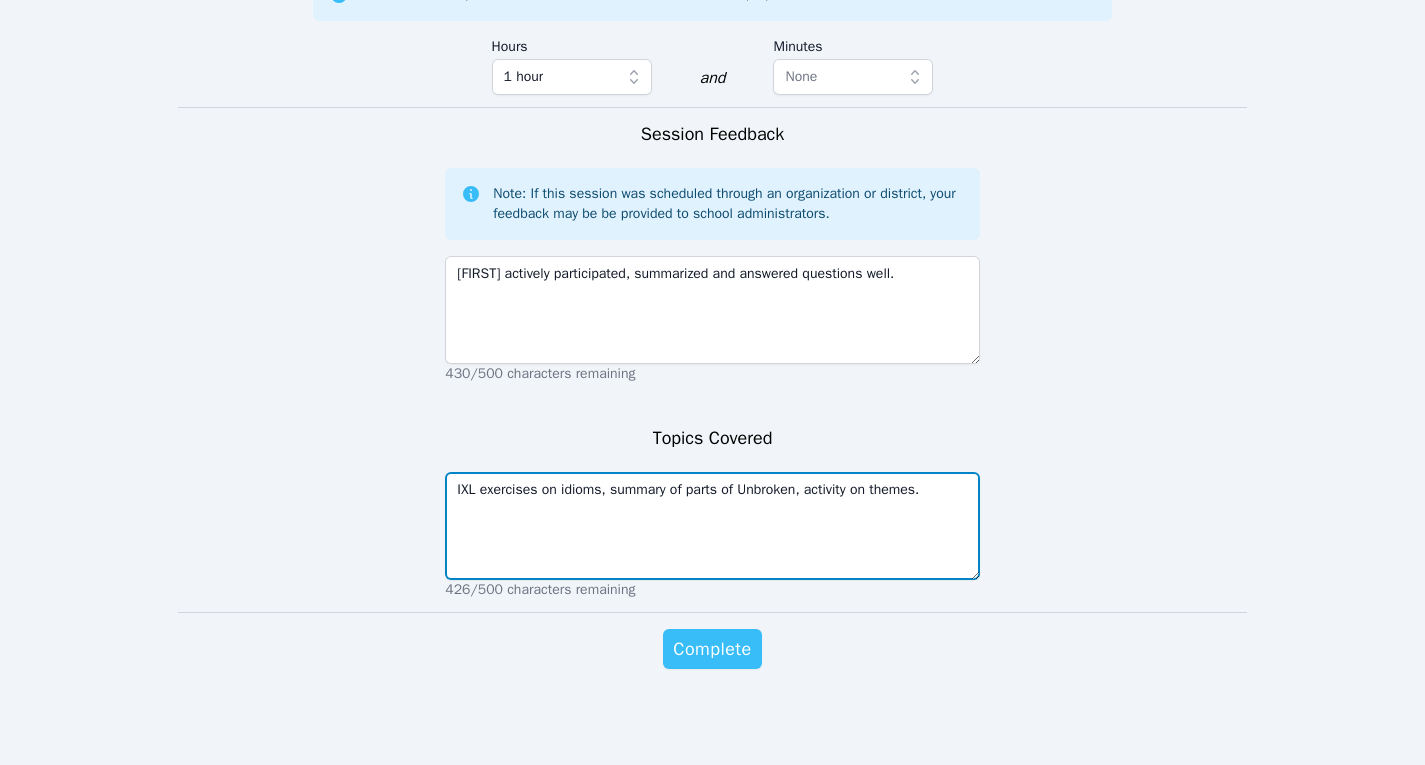 type on "IXL exercises on idioms, summary of parts of Unbroken, activity on themes." 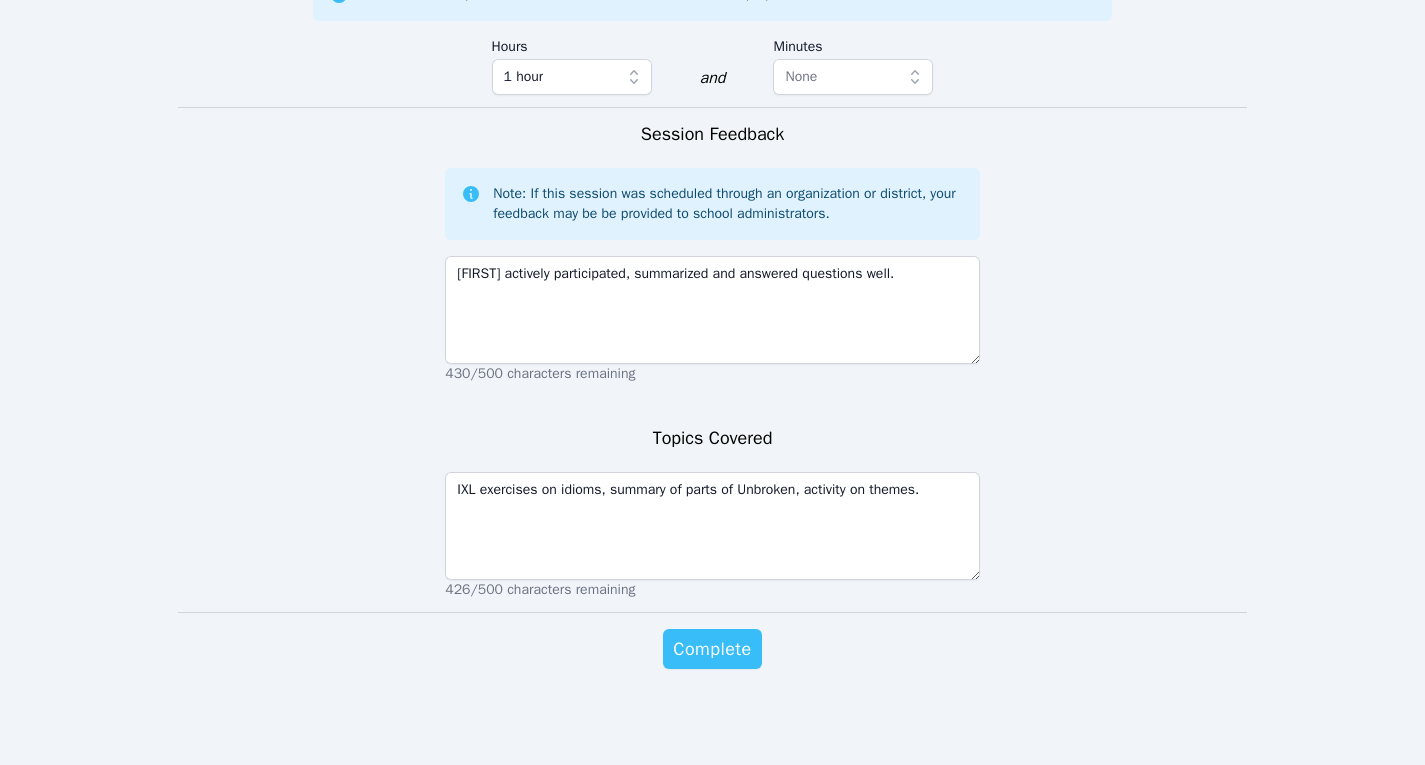 click on "Complete" at bounding box center [712, 649] 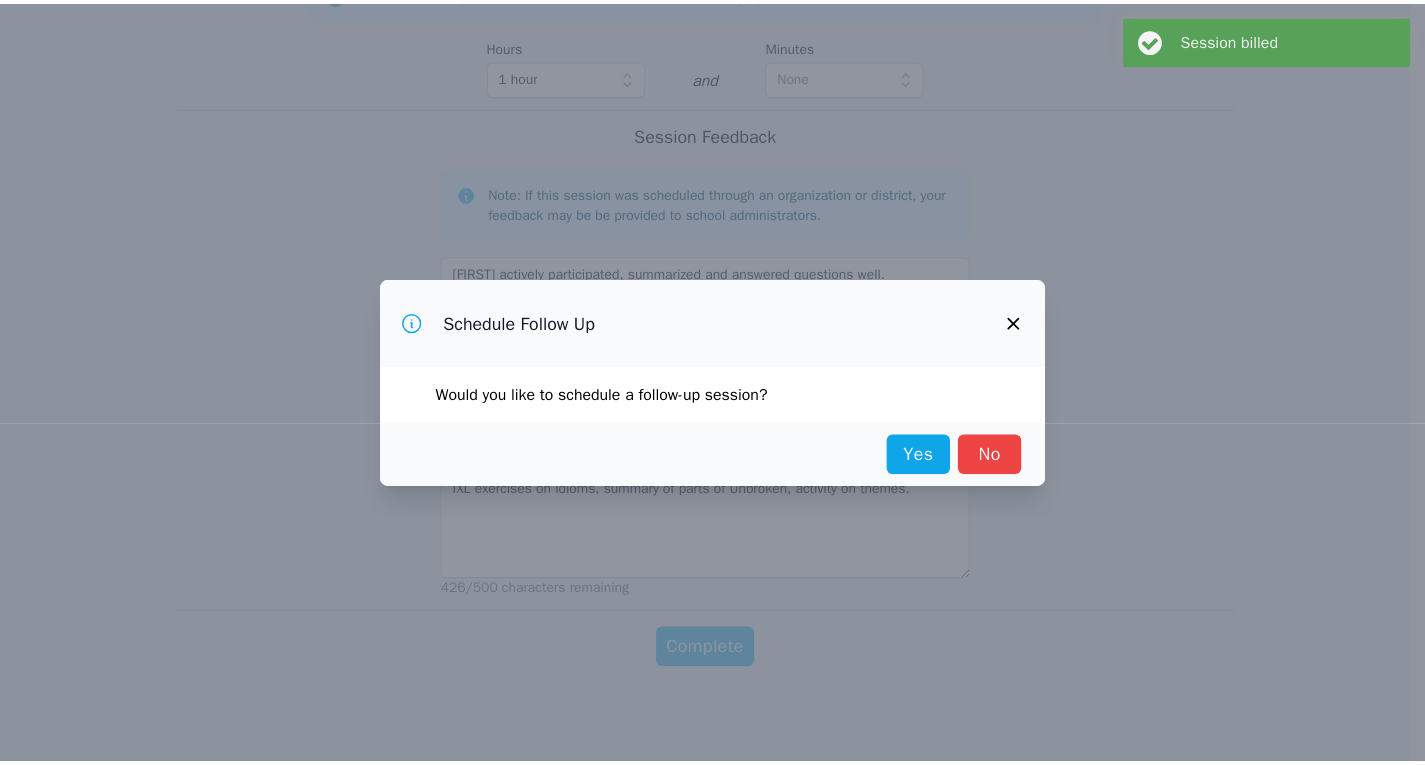 scroll, scrollTop: 0, scrollLeft: 0, axis: both 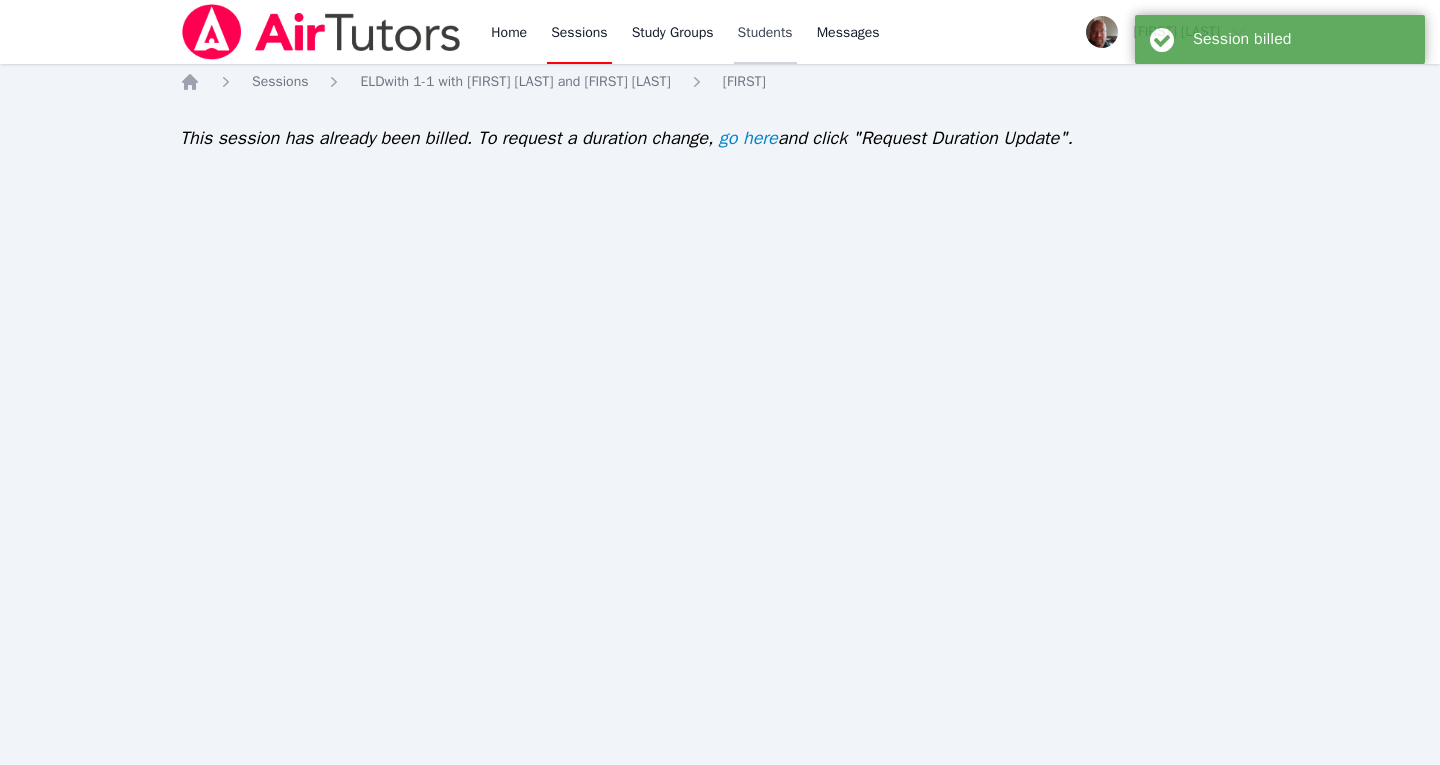 click on "Students" at bounding box center [765, 32] 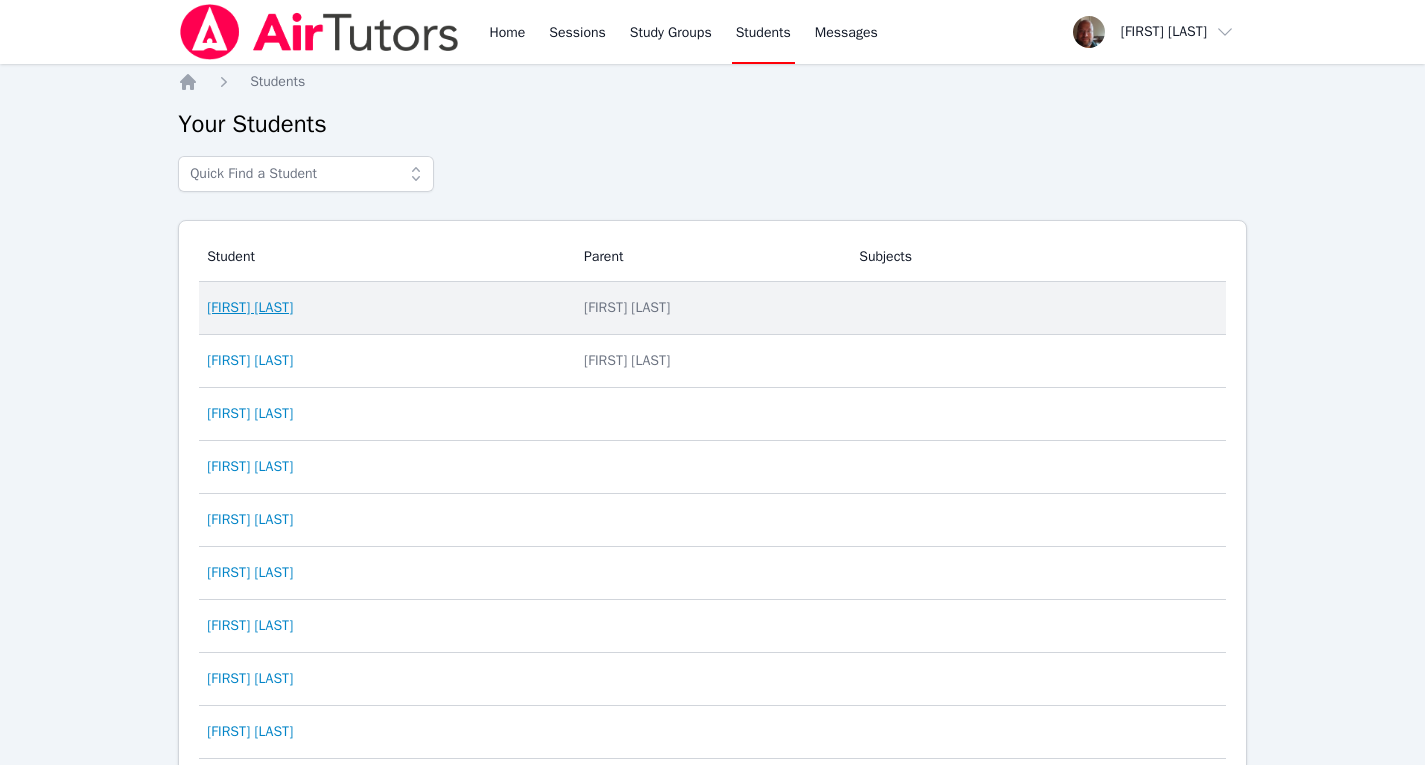 click on "[FIRST] [LAST]" at bounding box center (250, 308) 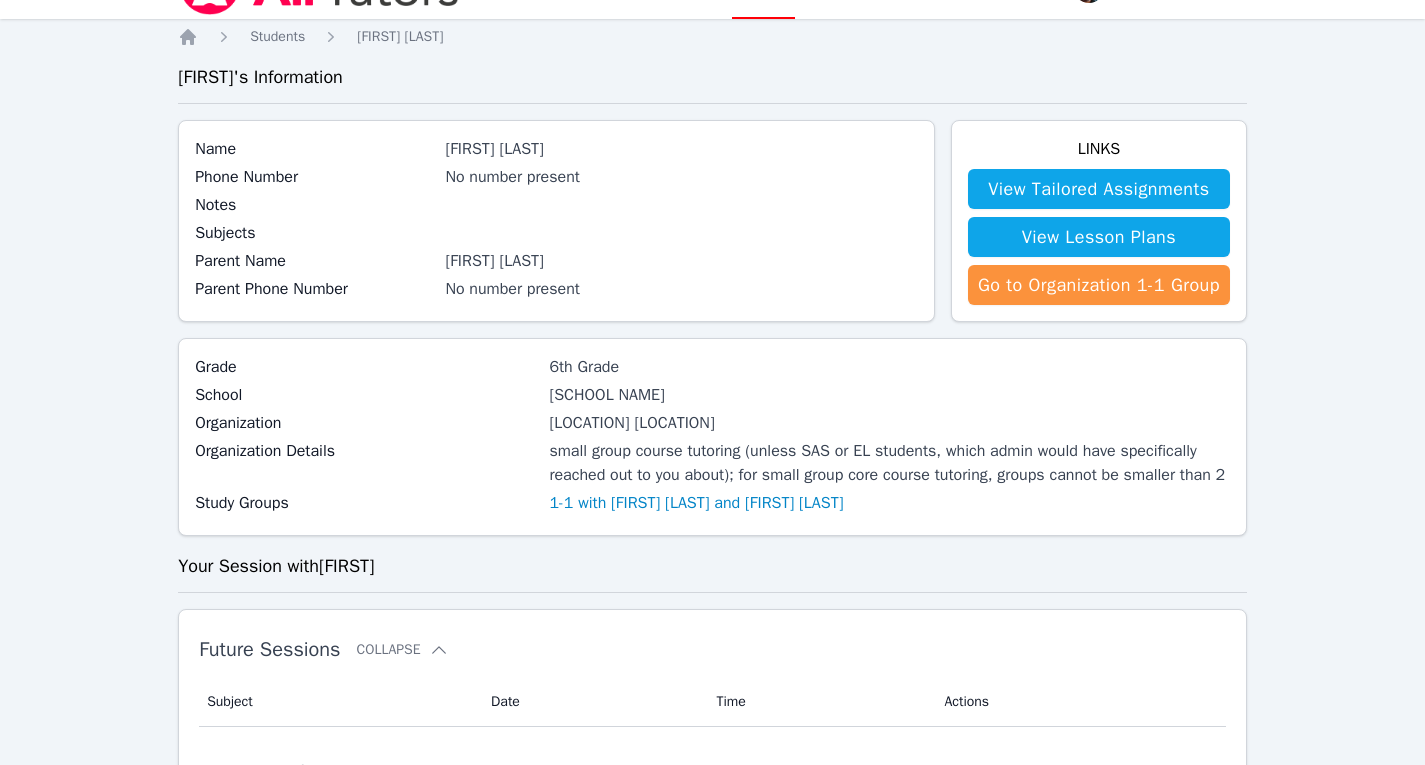 scroll, scrollTop: 46, scrollLeft: 0, axis: vertical 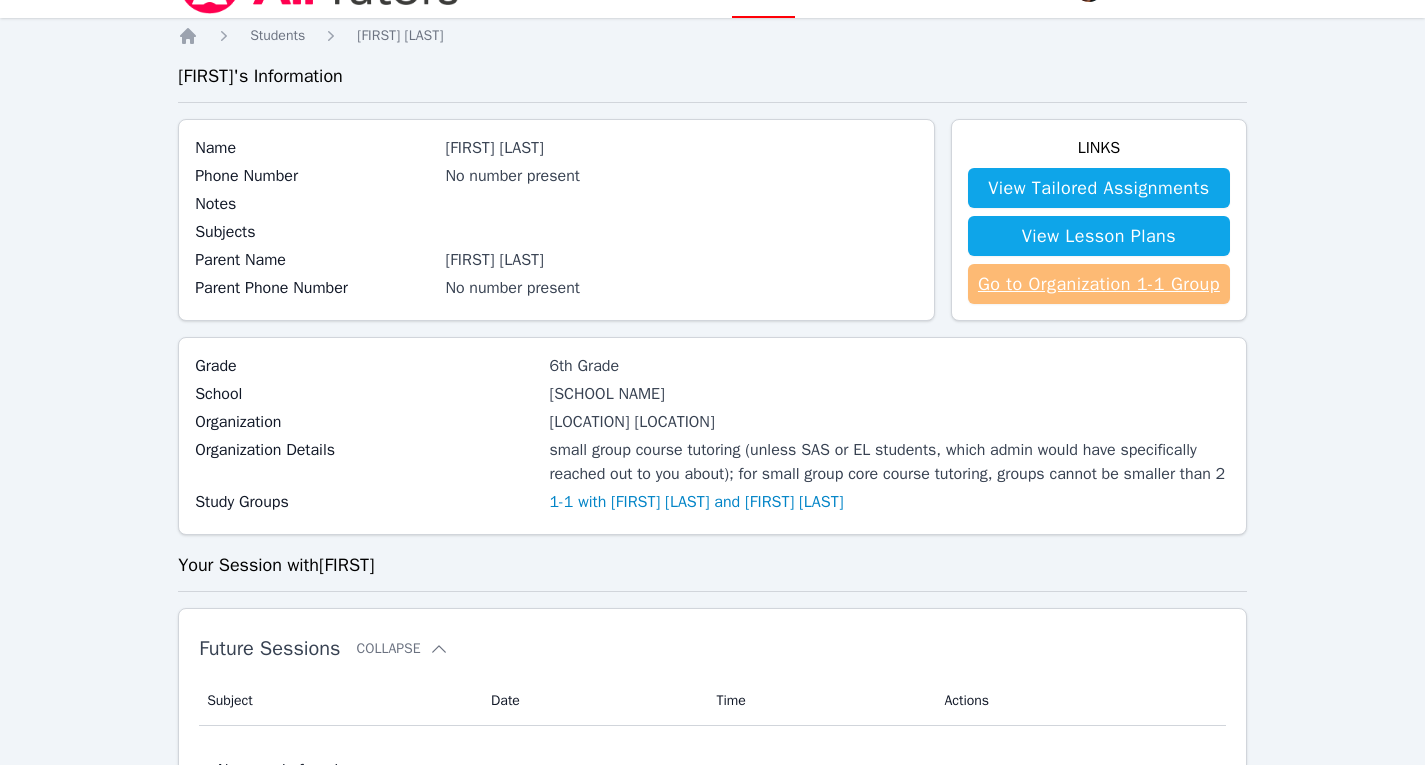 click on "Go to Organization 1-1 Group" at bounding box center (1099, 284) 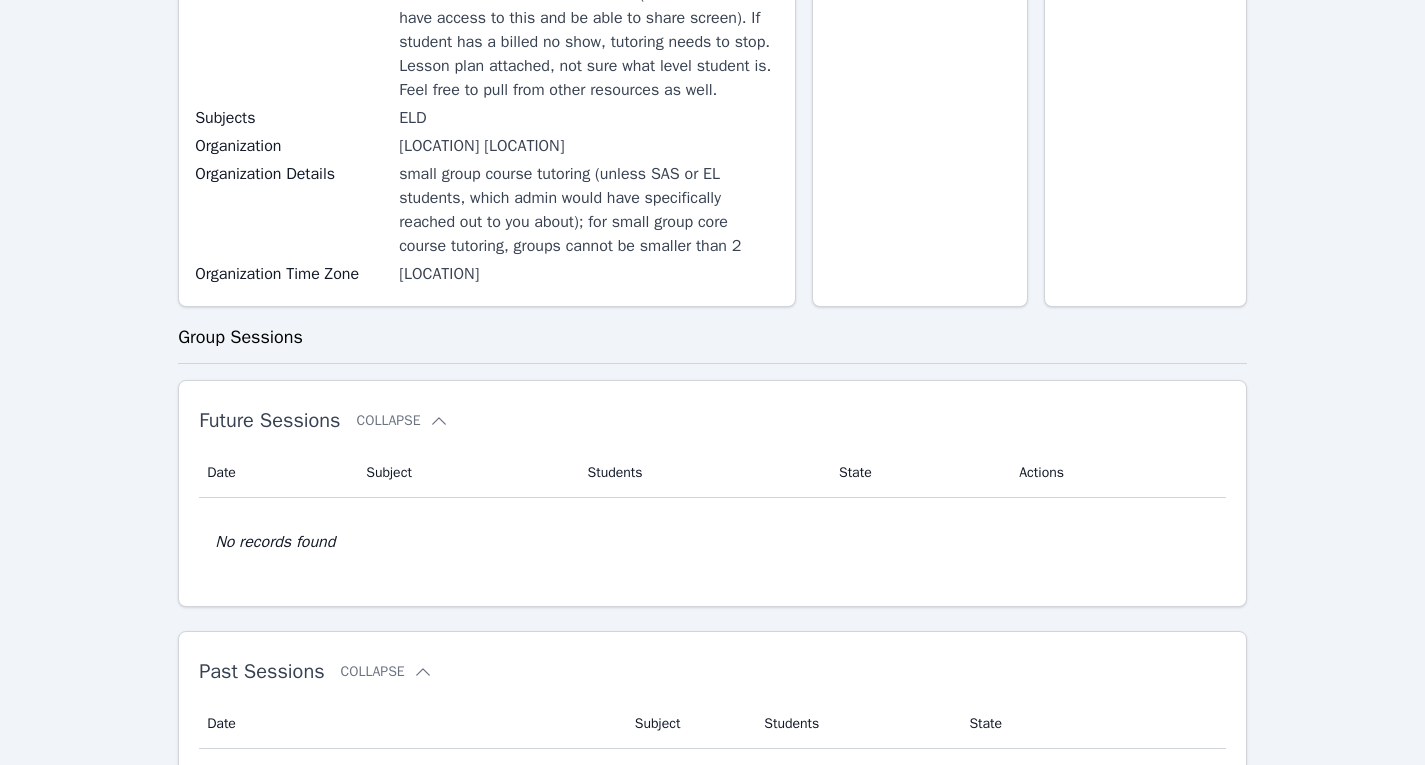 scroll, scrollTop: 0, scrollLeft: 0, axis: both 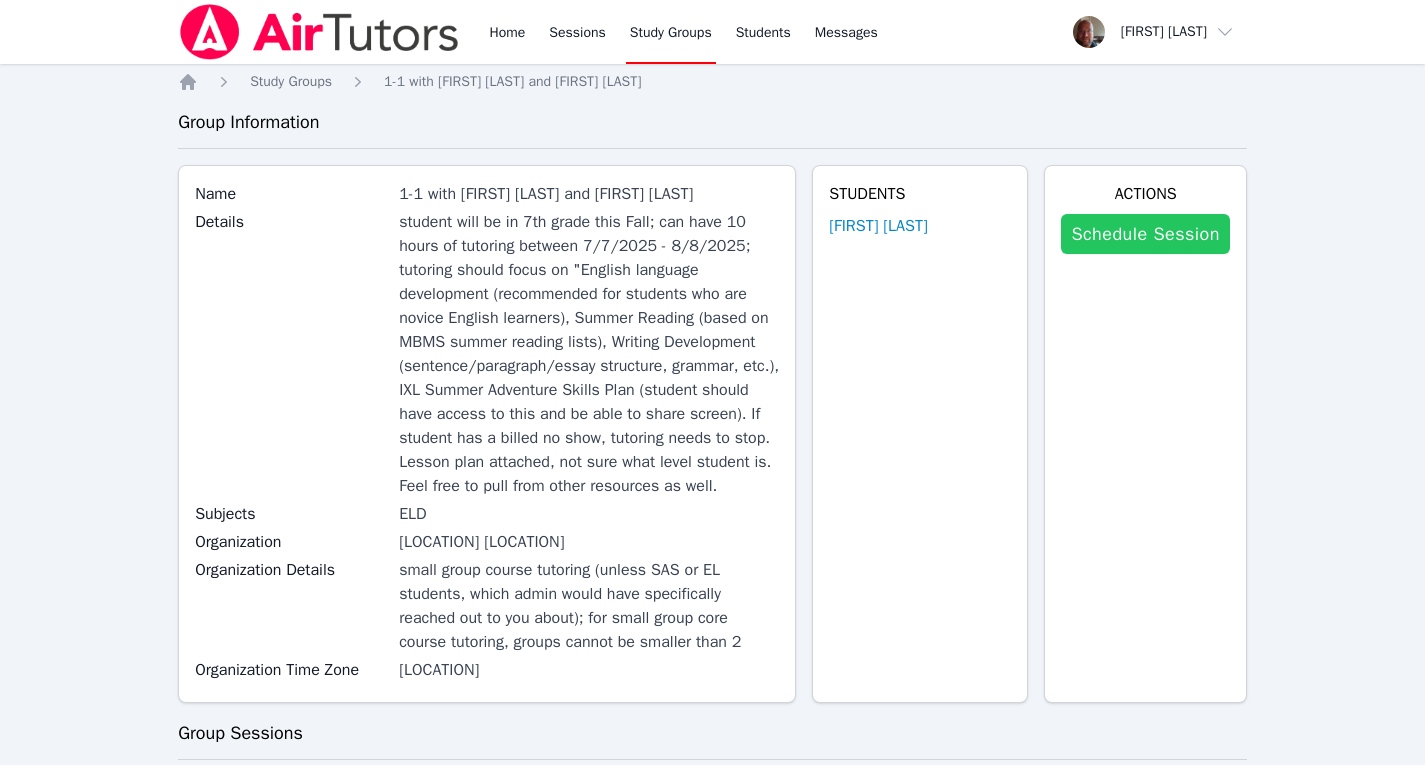 click on "Schedule Session" at bounding box center [1145, 234] 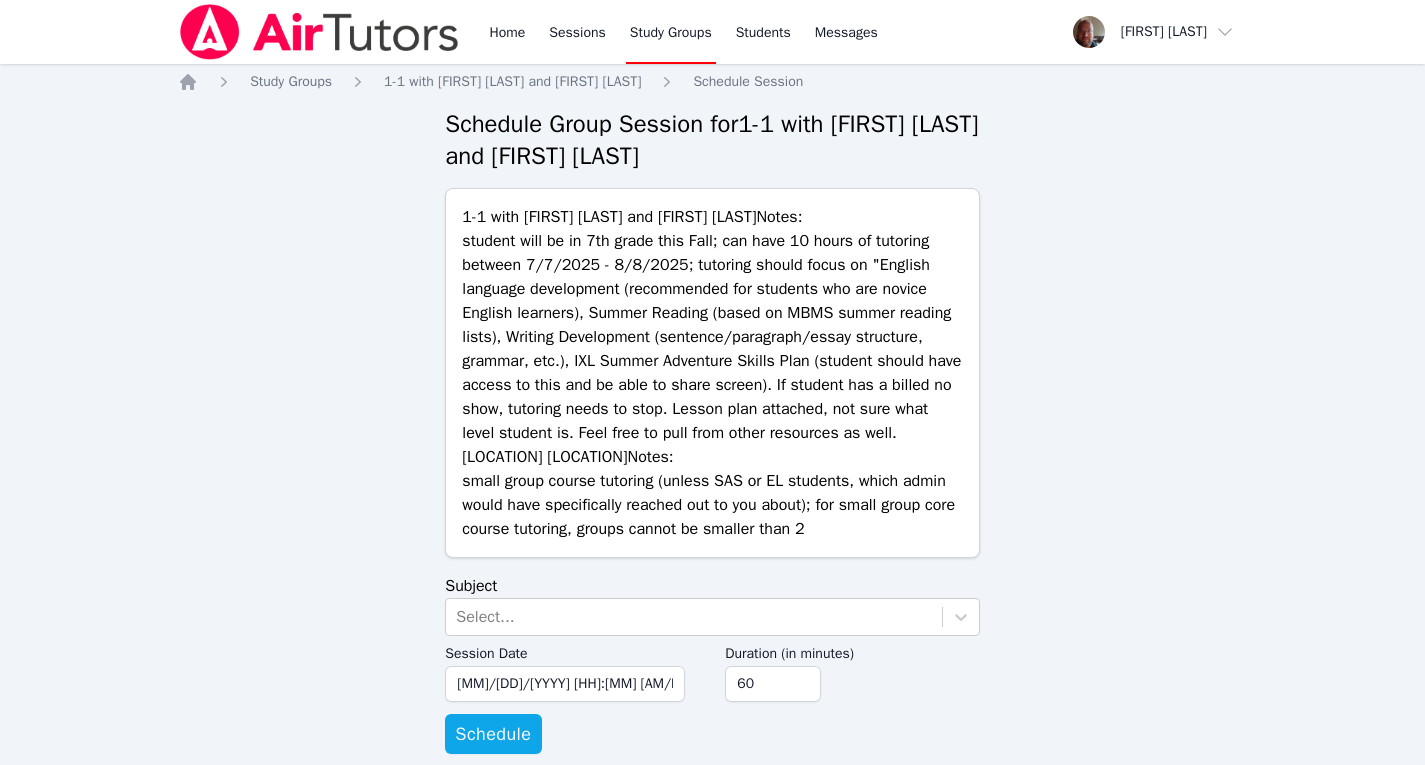 scroll, scrollTop: 29, scrollLeft: 0, axis: vertical 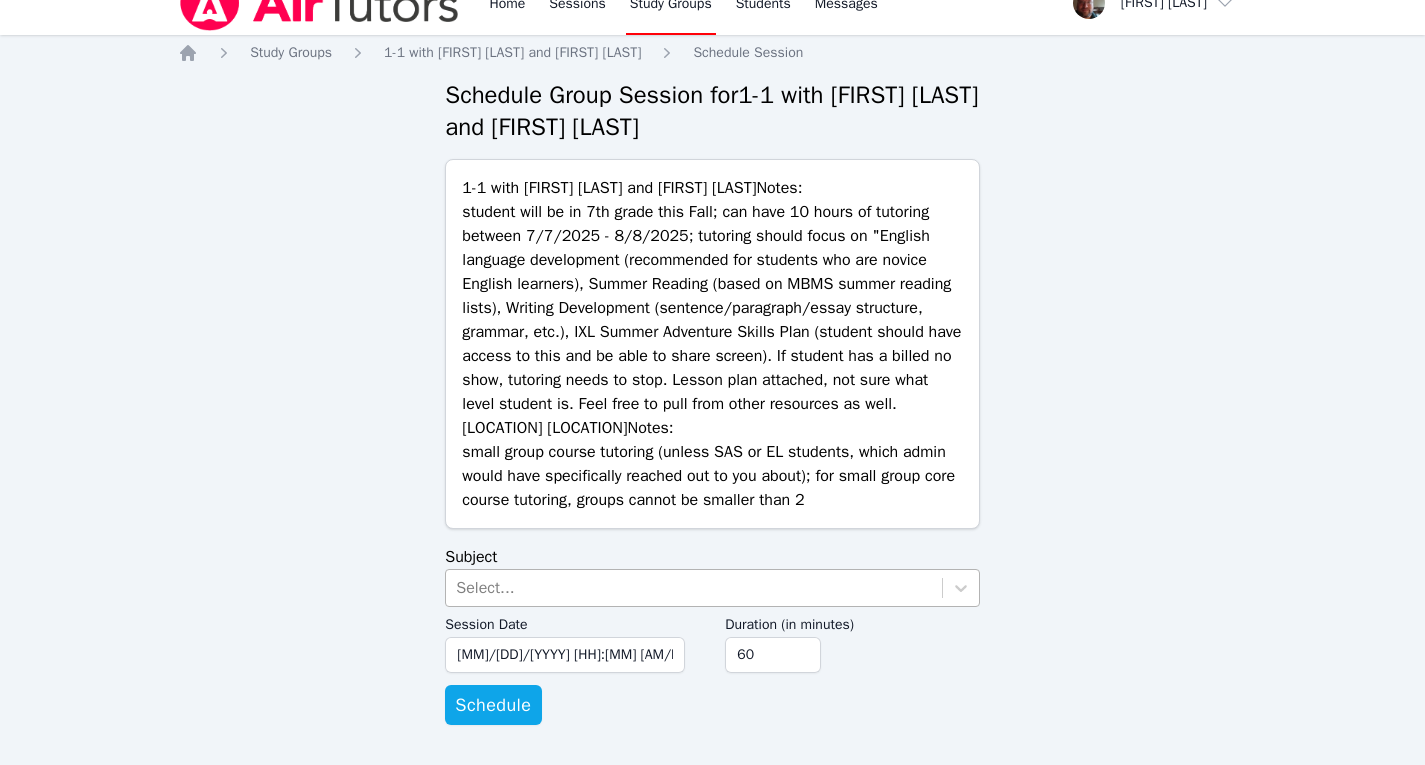 click on "Select..." at bounding box center (693, 588) 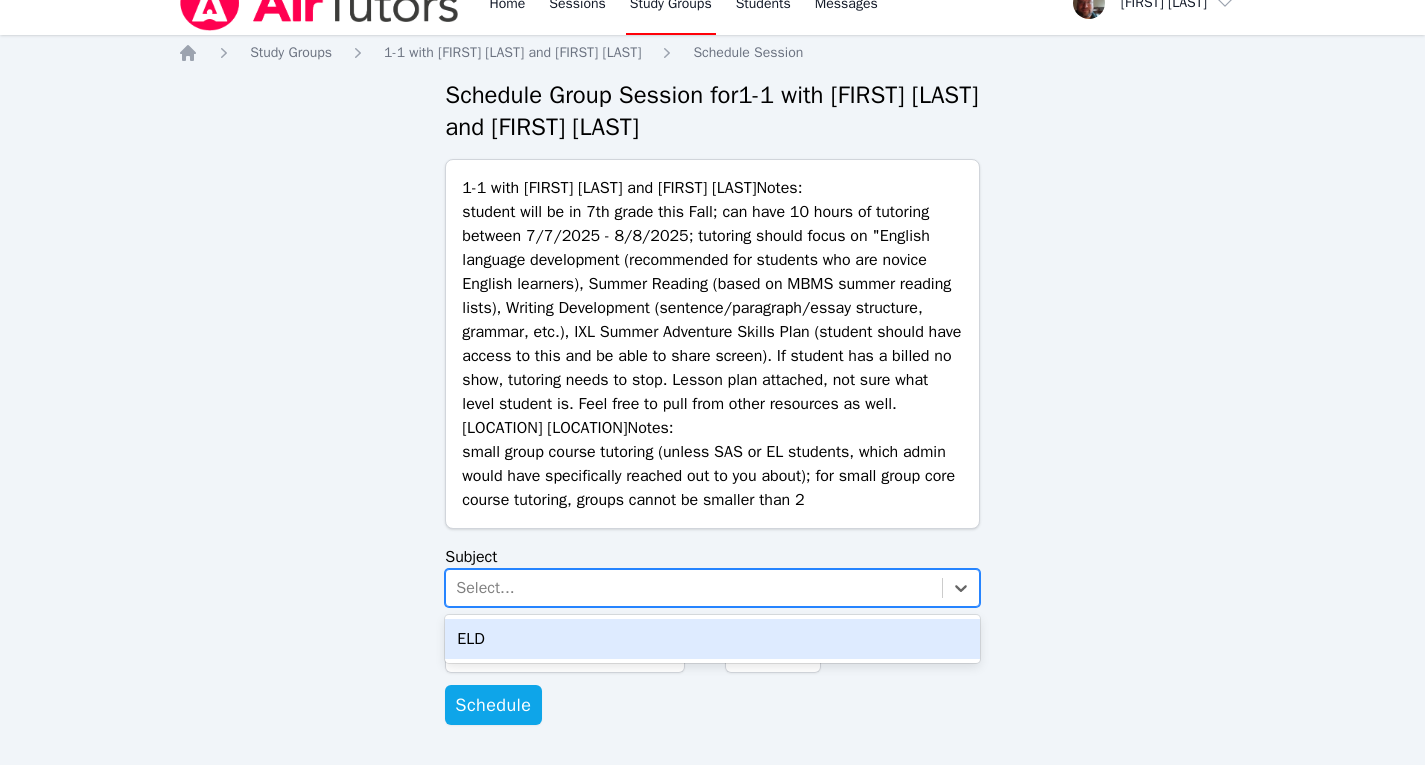 click on "ELD" at bounding box center (712, 639) 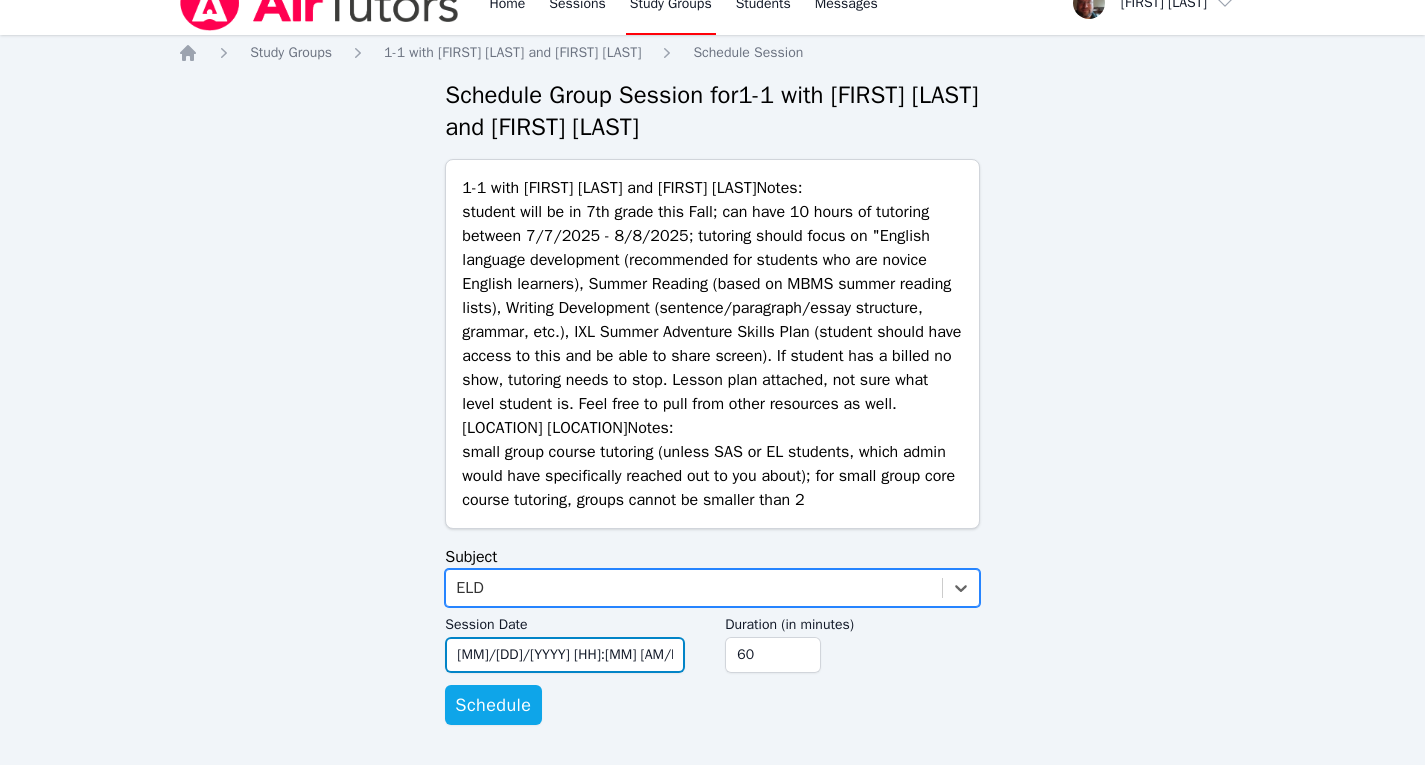 click on "[MM]/[DD]/[YYYY] [HH]:[MM] [AM/PM]" at bounding box center (565, 655) 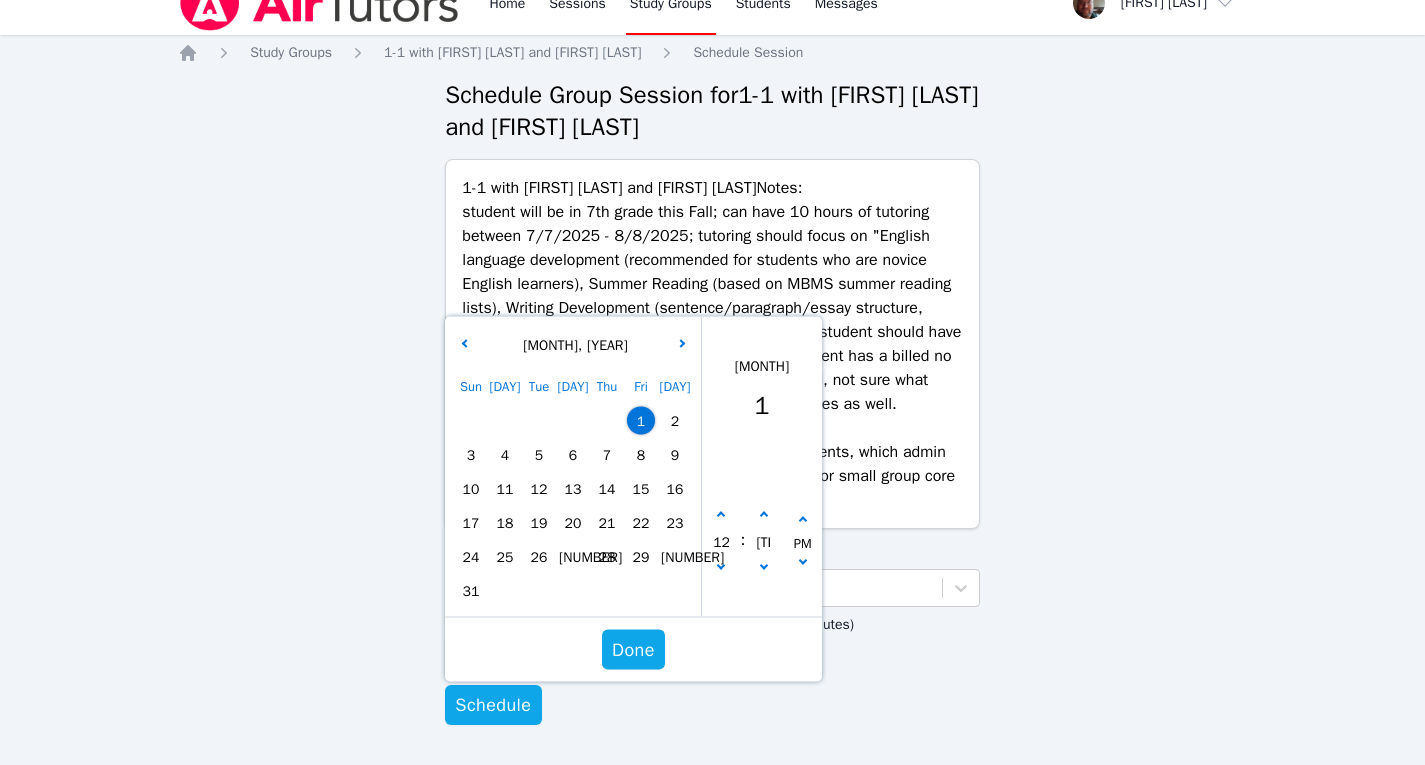 click on "4" at bounding box center (505, 455) 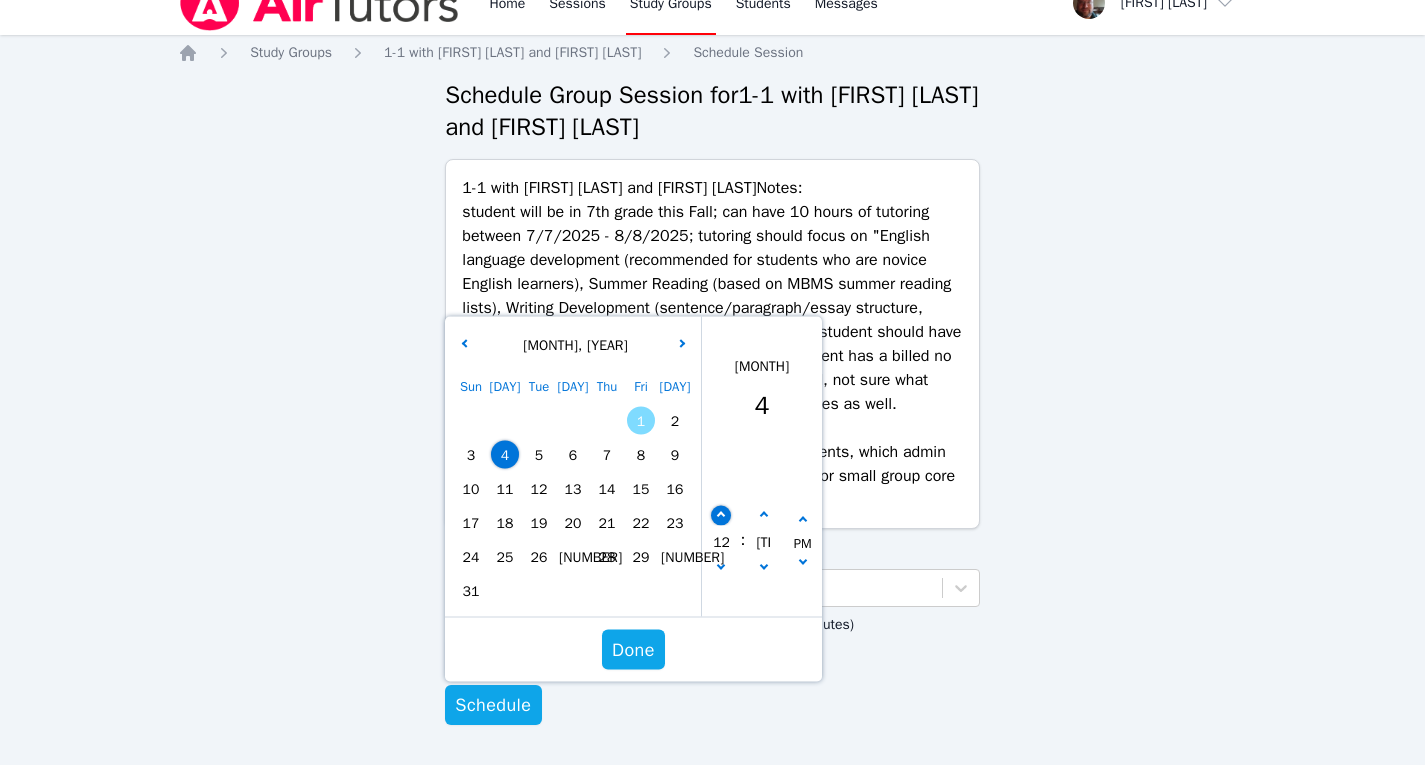 click at bounding box center [722, 515] 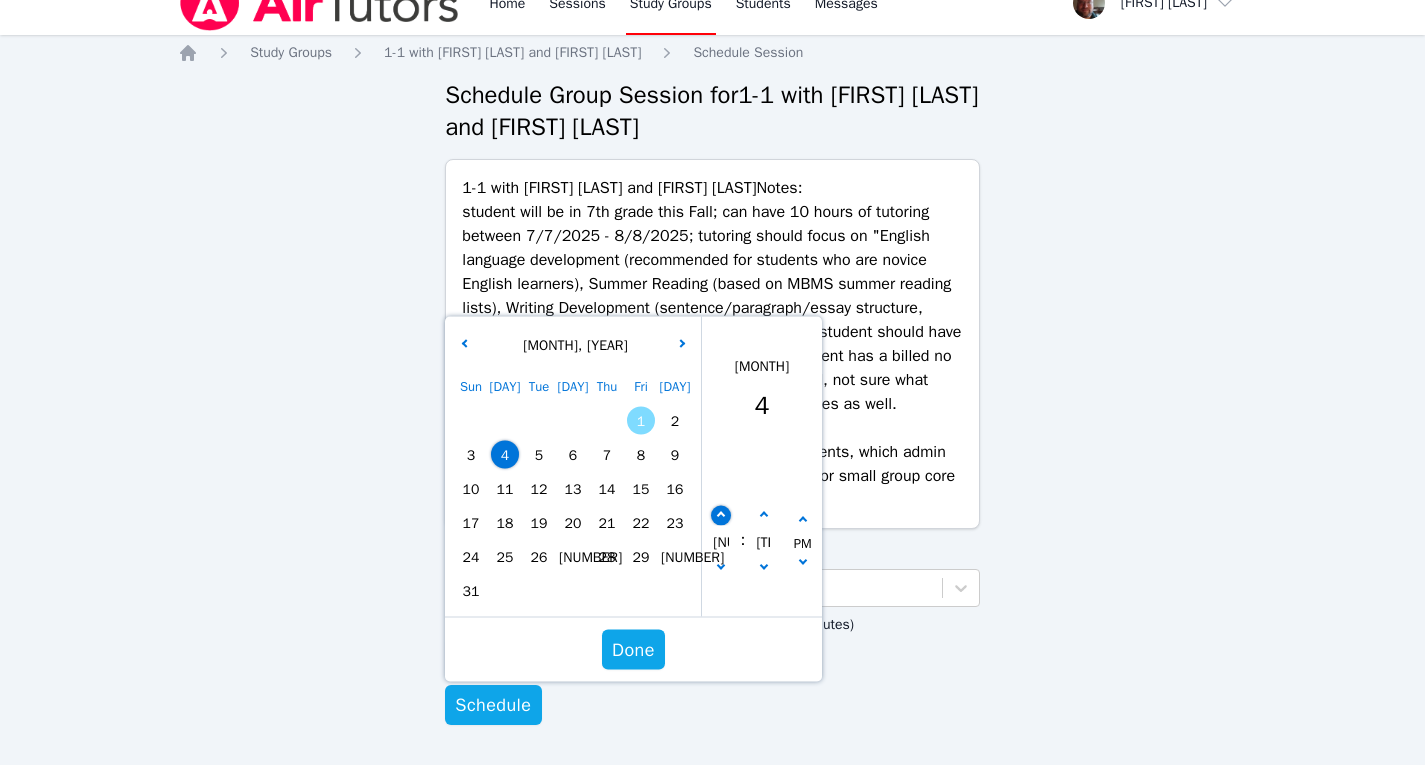 click at bounding box center (722, 515) 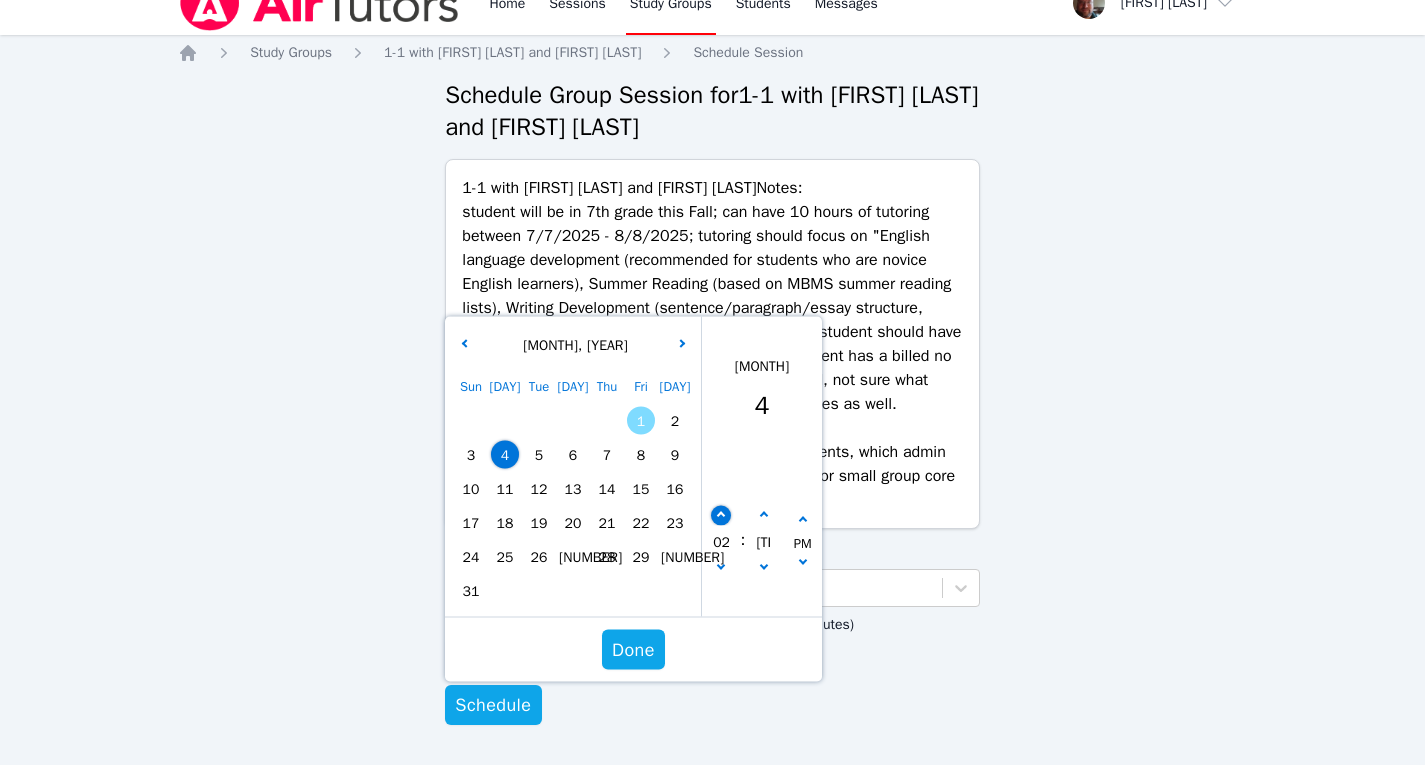 click at bounding box center (722, 515) 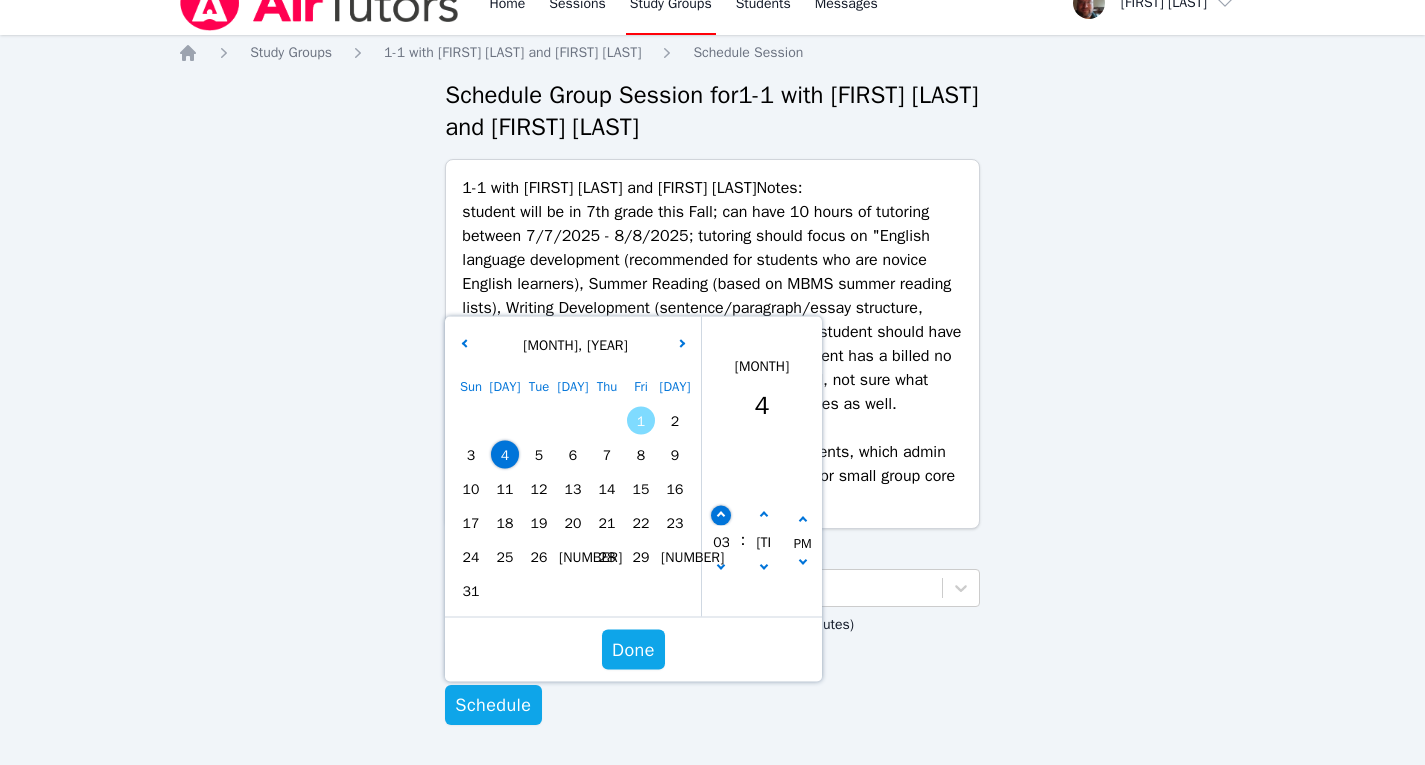 click at bounding box center (722, 515) 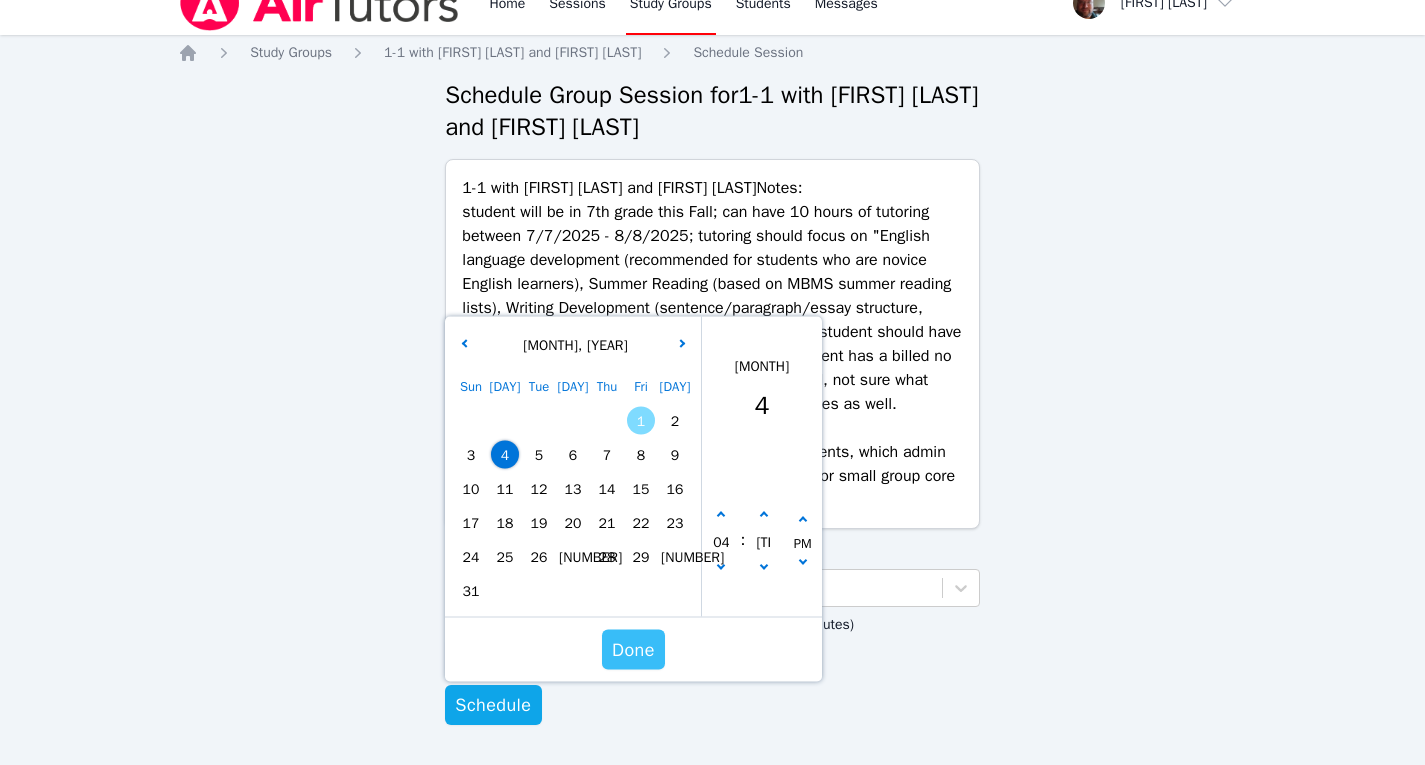 click on "Done" at bounding box center (633, 650) 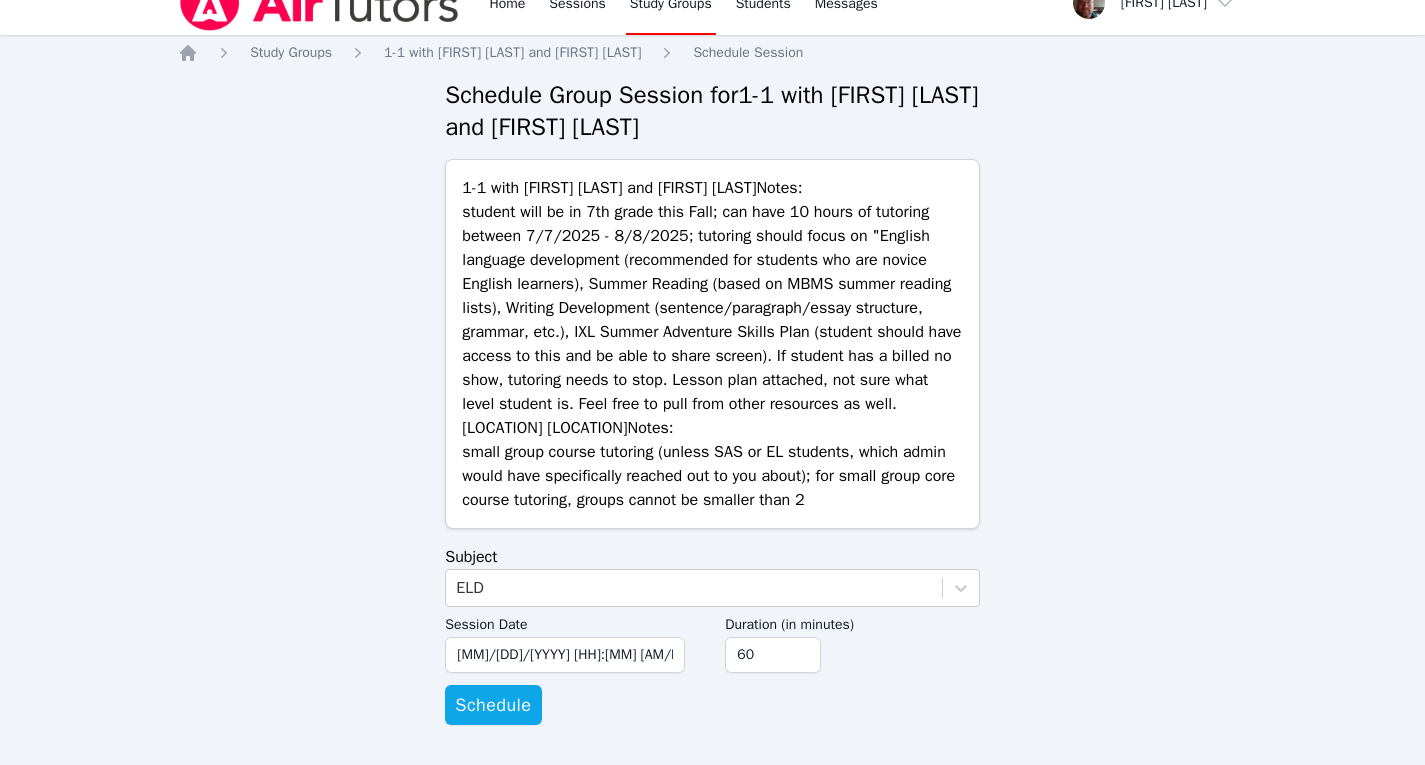 click on "Duration (in minutes) 60" at bounding box center [852, 640] 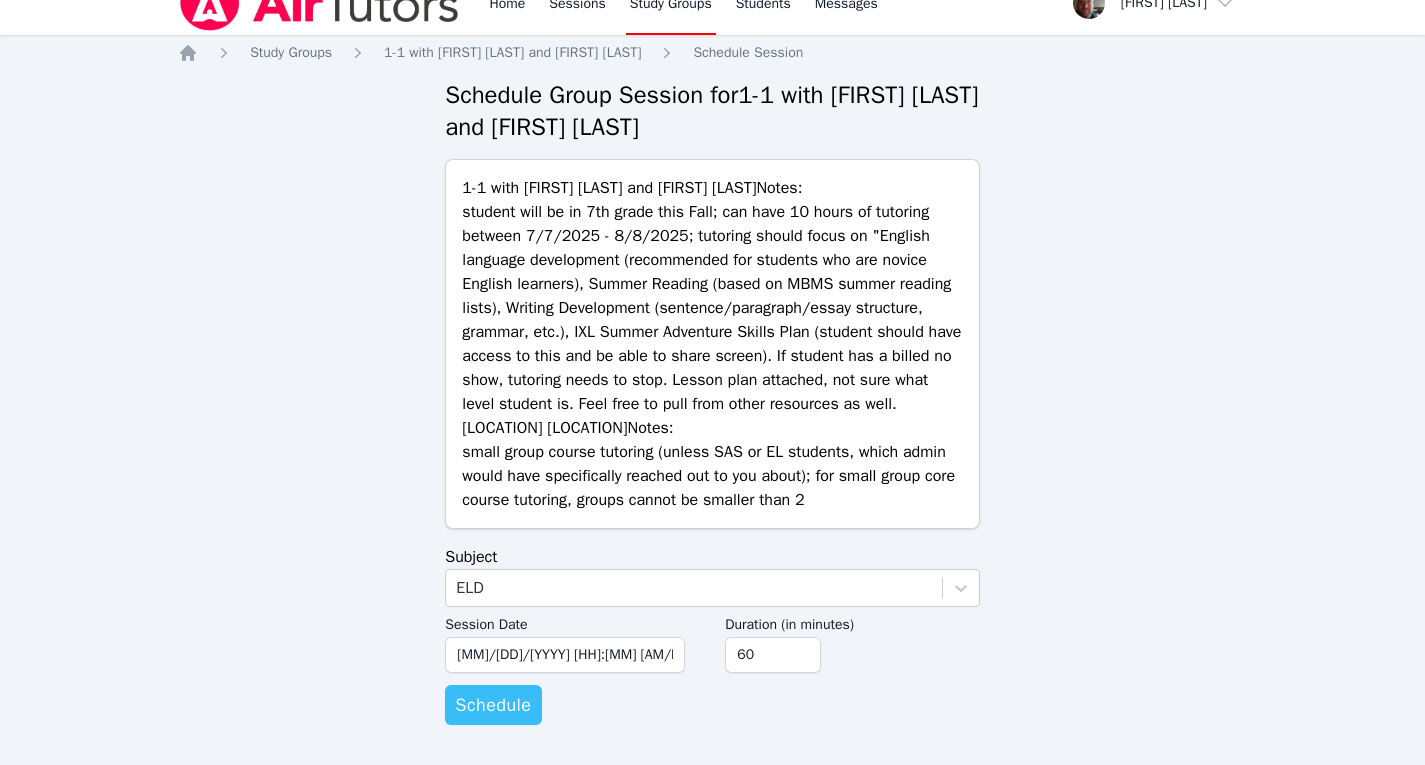 click on "Schedule" at bounding box center (493, 705) 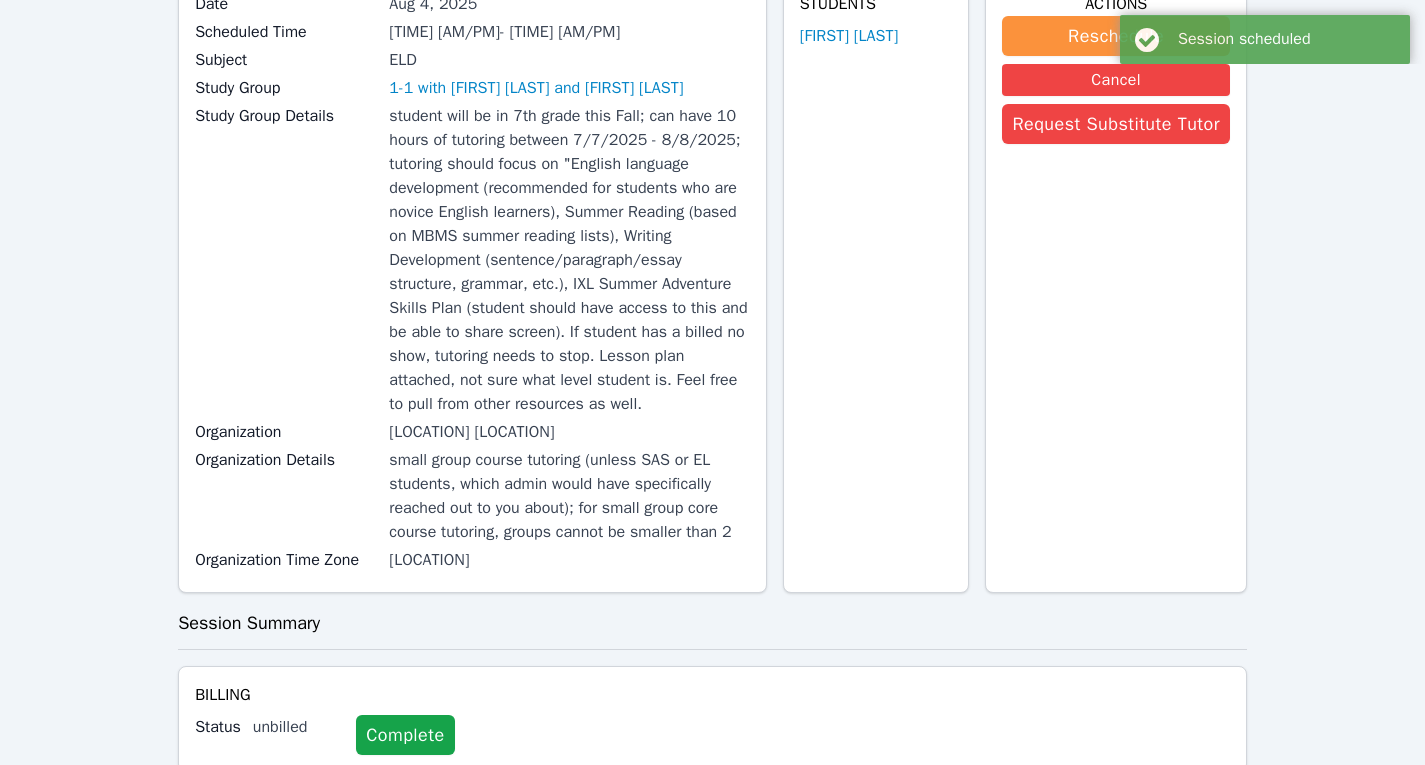 scroll, scrollTop: 0, scrollLeft: 0, axis: both 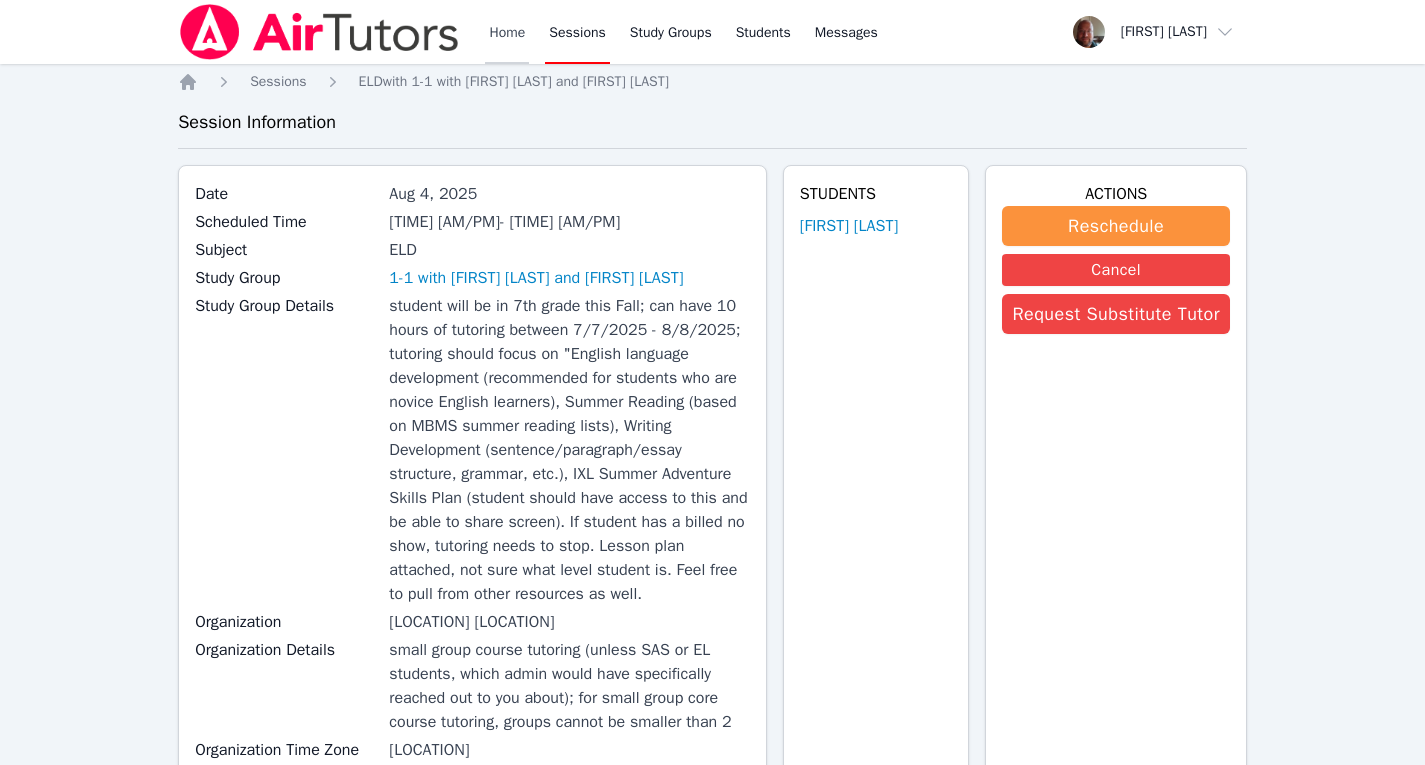 click on "Home" at bounding box center (507, 32) 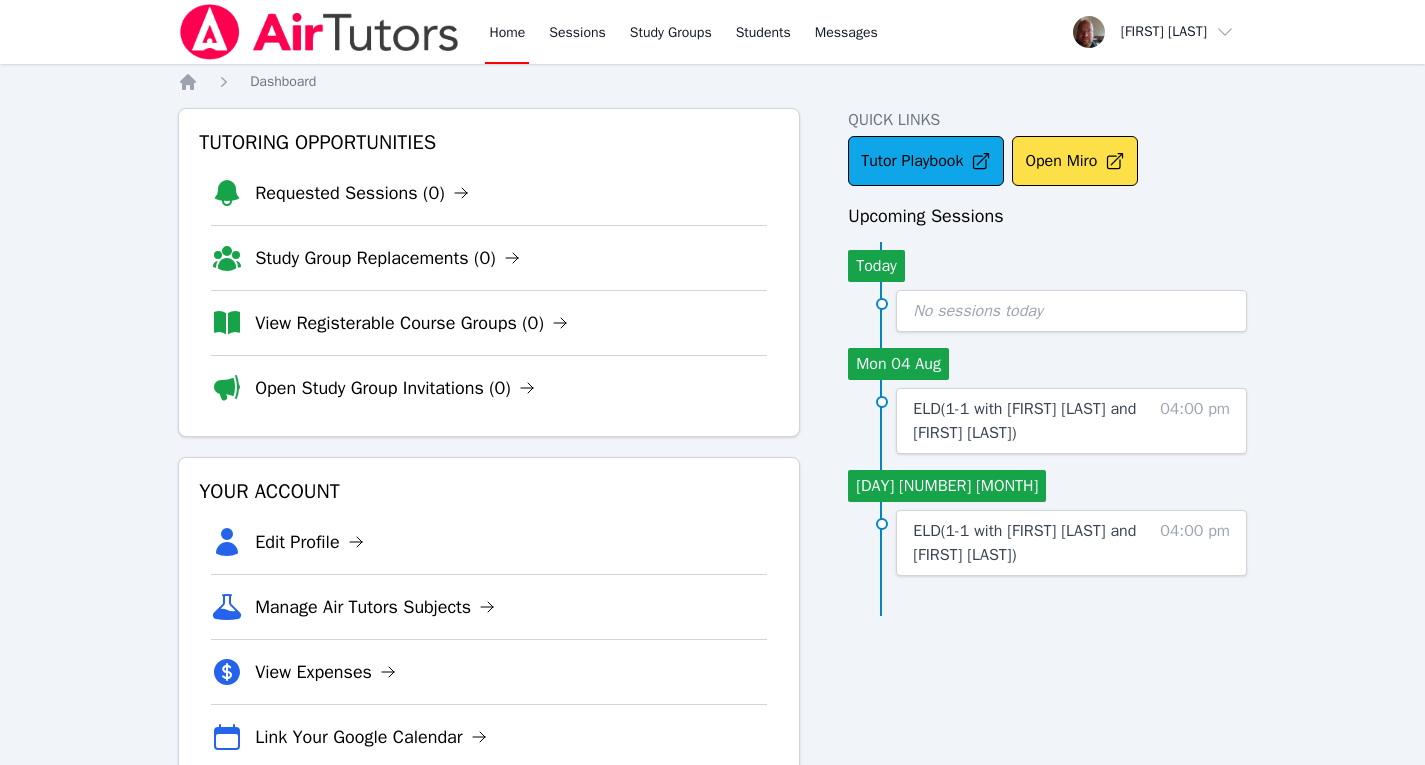 scroll, scrollTop: 61, scrollLeft: 0, axis: vertical 